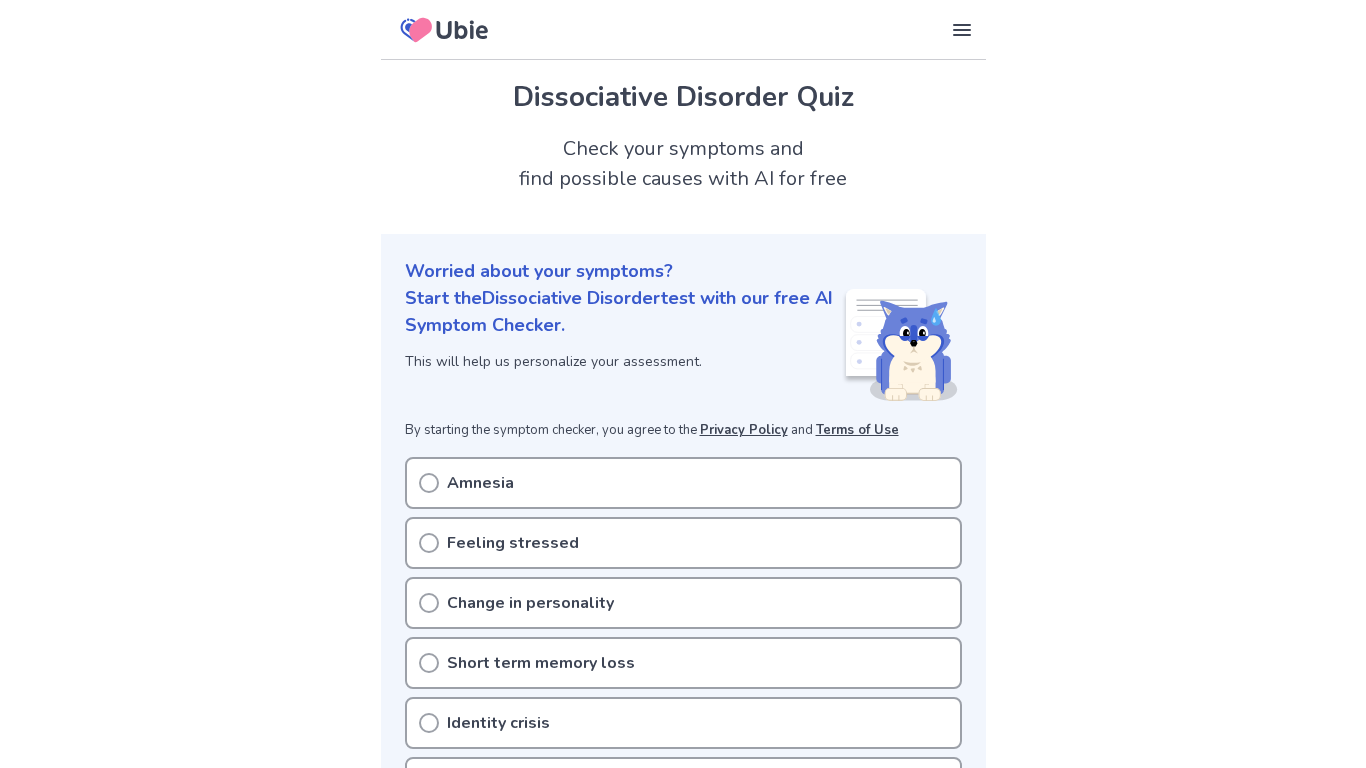 scroll, scrollTop: 0, scrollLeft: 0, axis: both 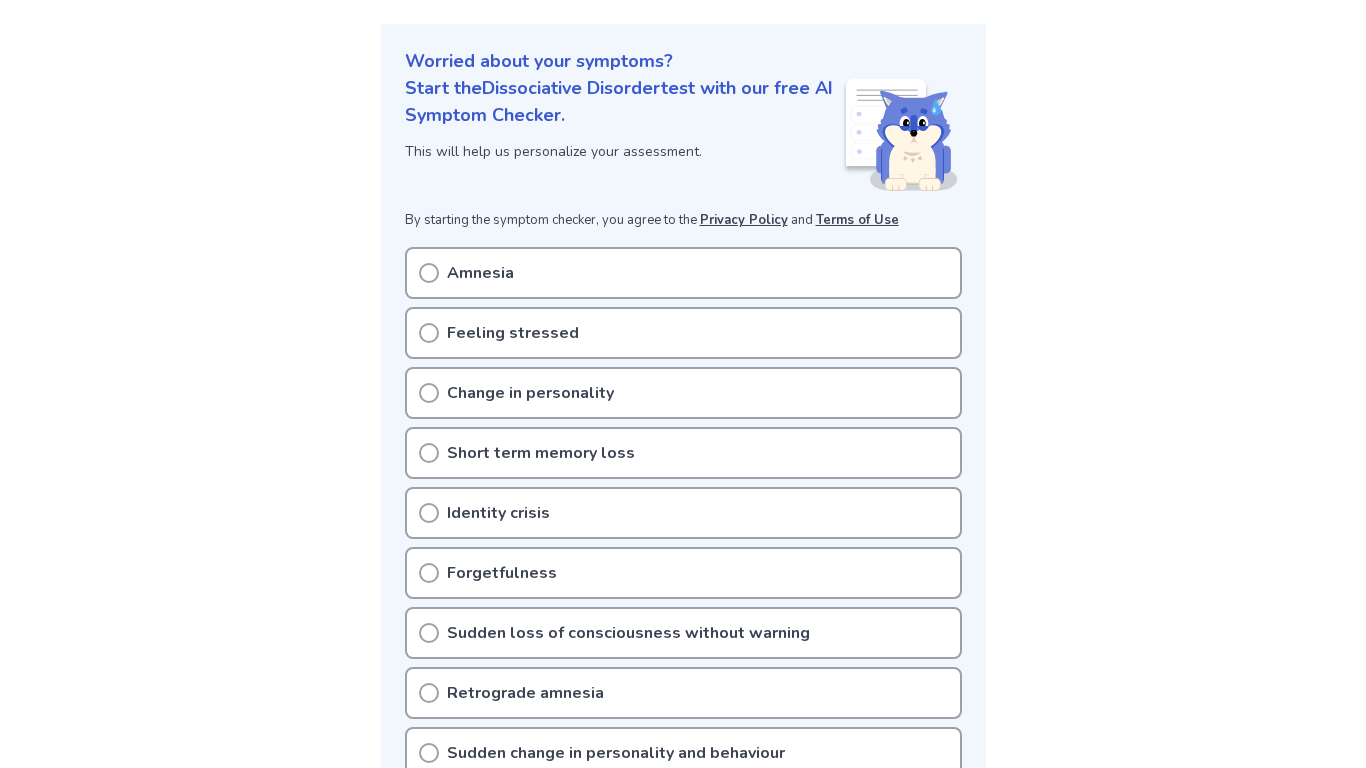 click on "Feeling stressed" at bounding box center (683, 333) 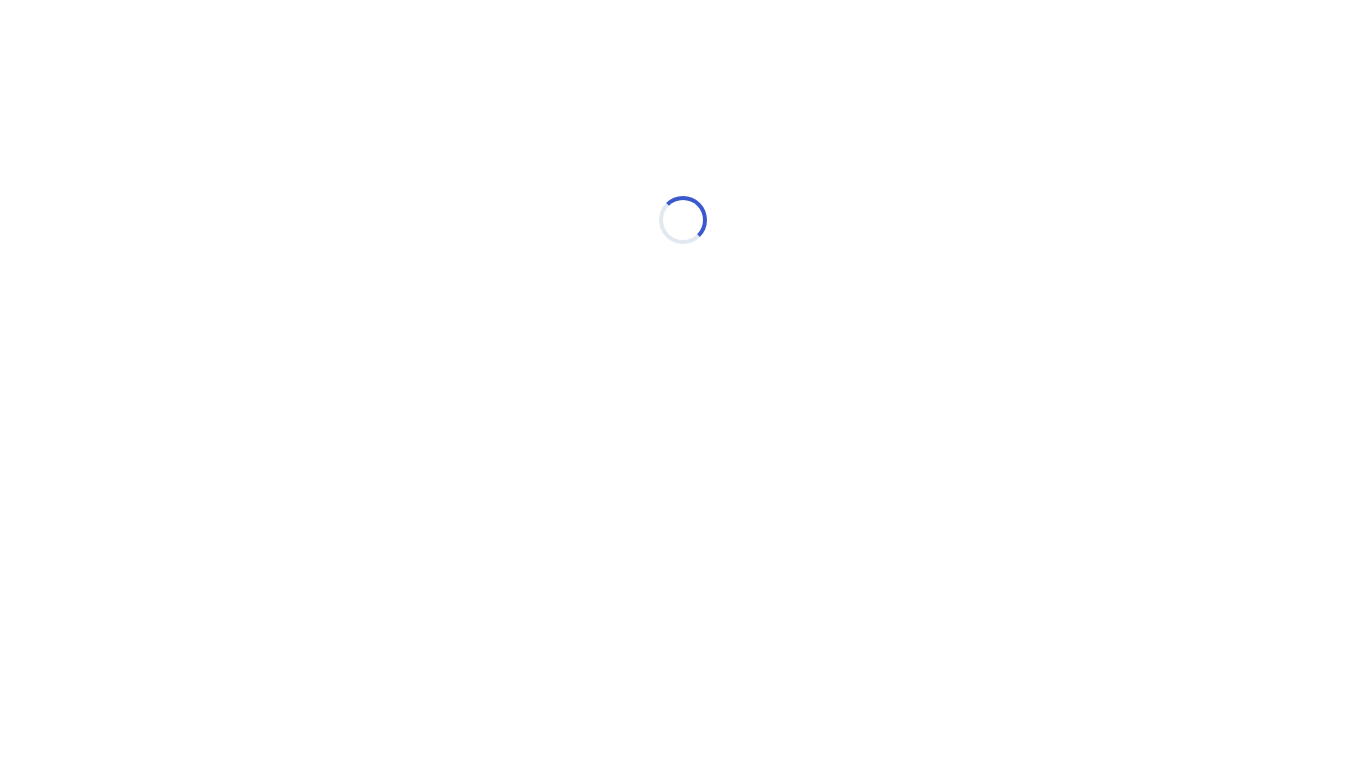 scroll, scrollTop: 0, scrollLeft: 0, axis: both 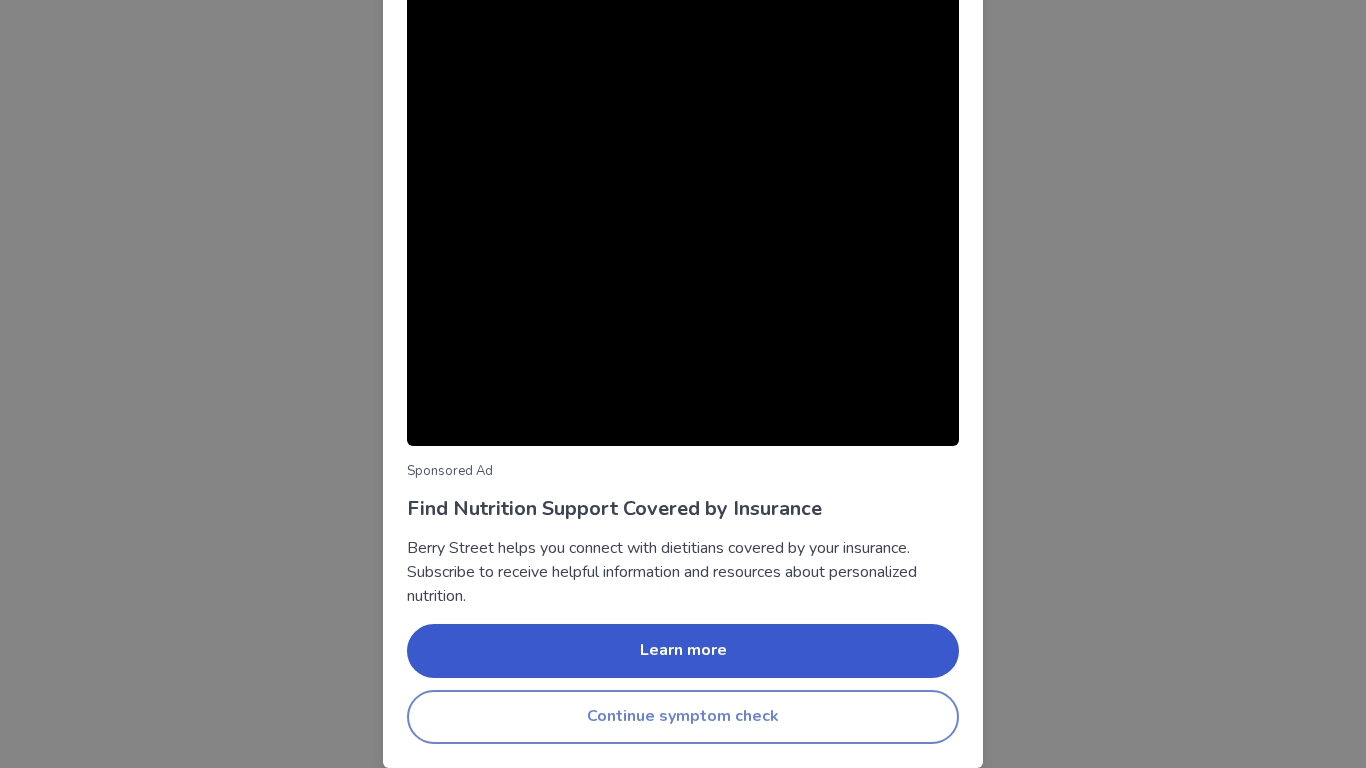 click on "Continue symptom check" at bounding box center [683, 717] 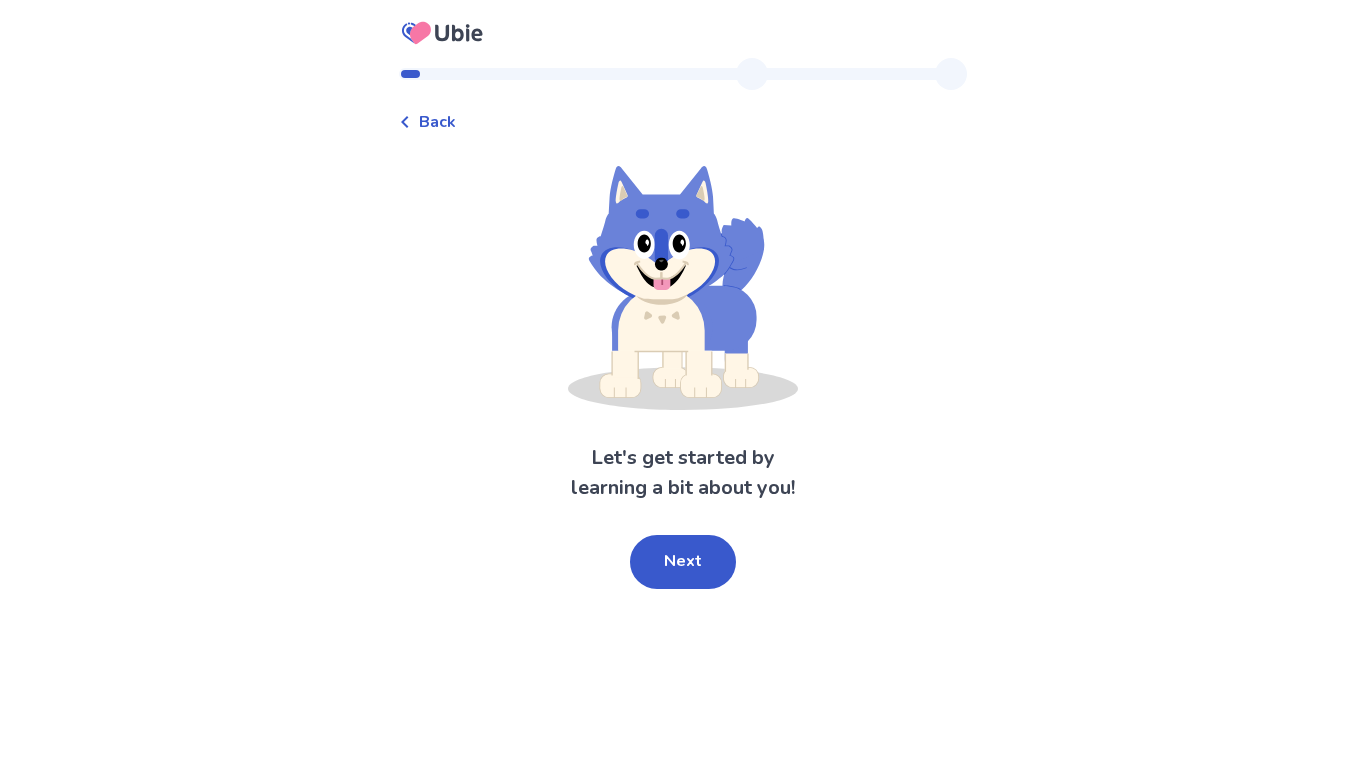 click on "Back" at bounding box center [437, 122] 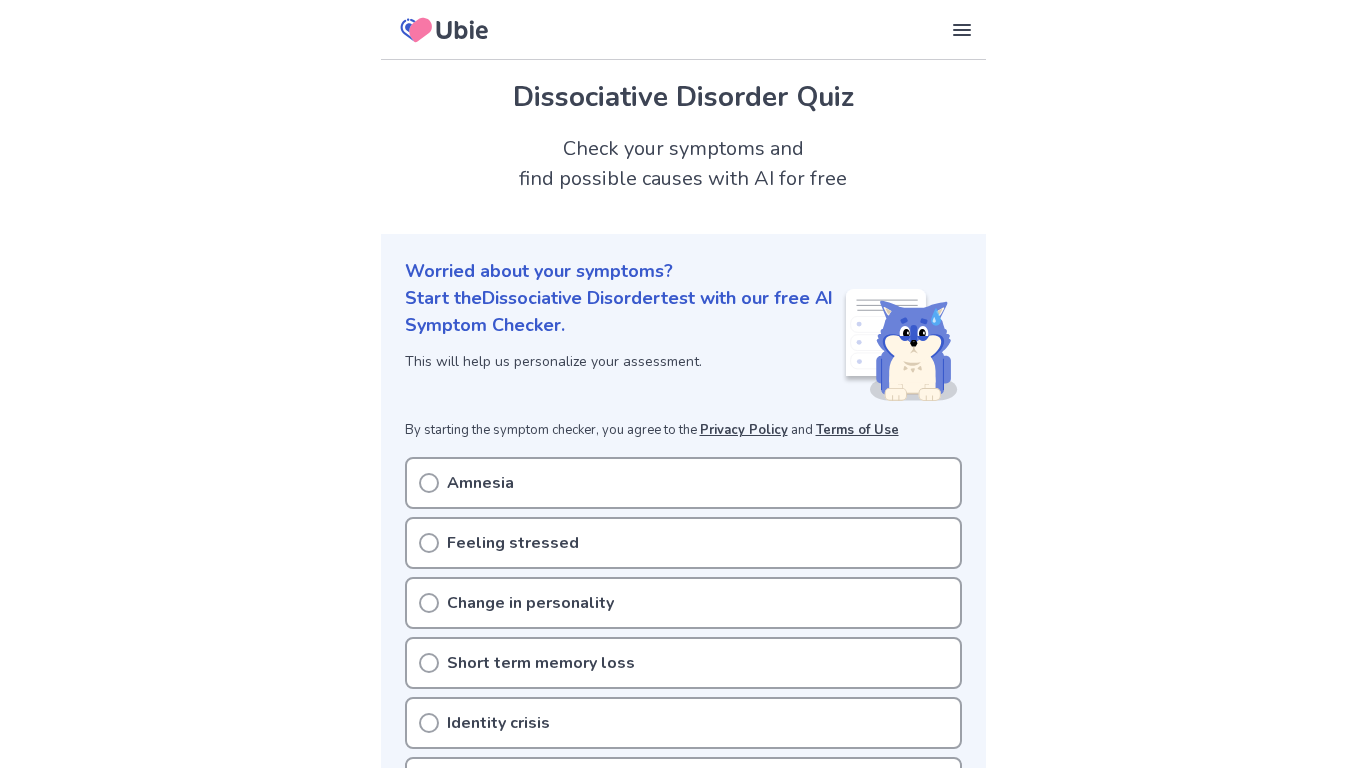 scroll, scrollTop: 210, scrollLeft: 0, axis: vertical 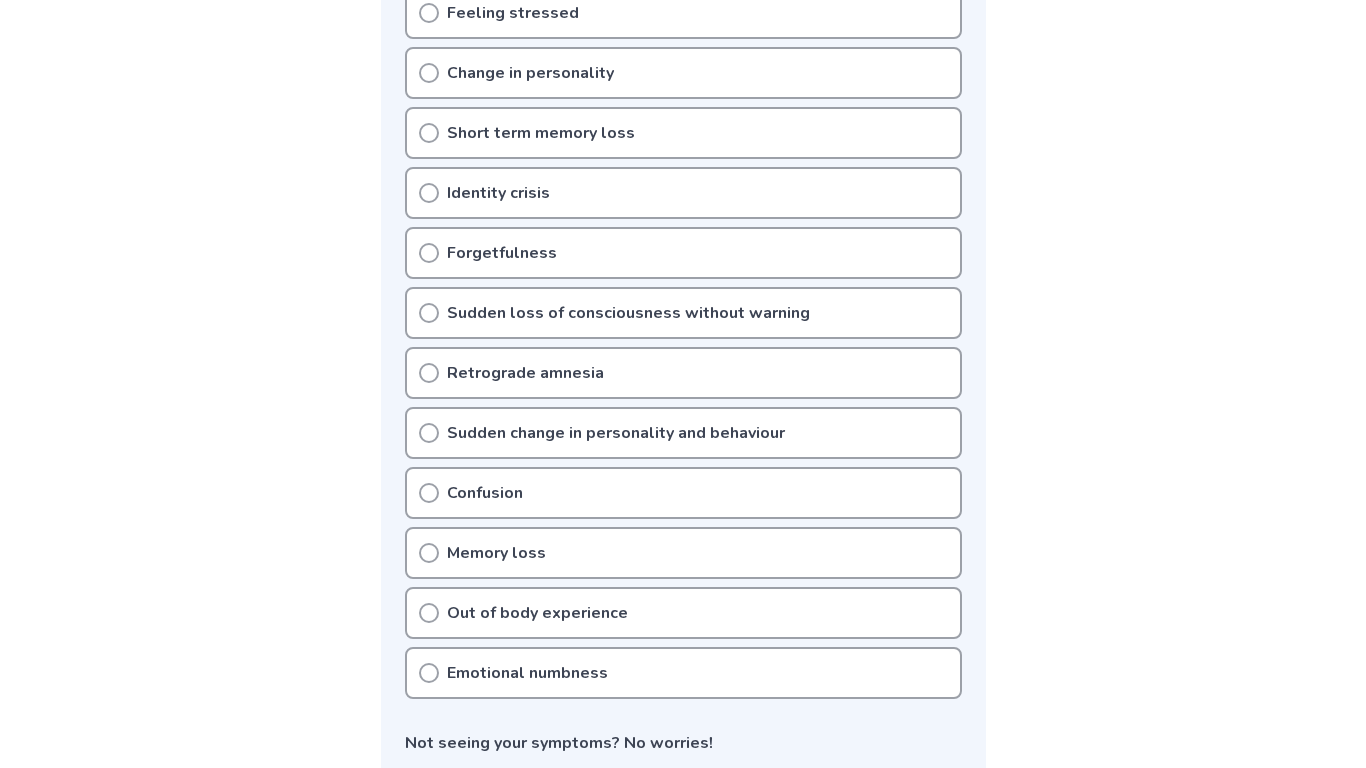 click 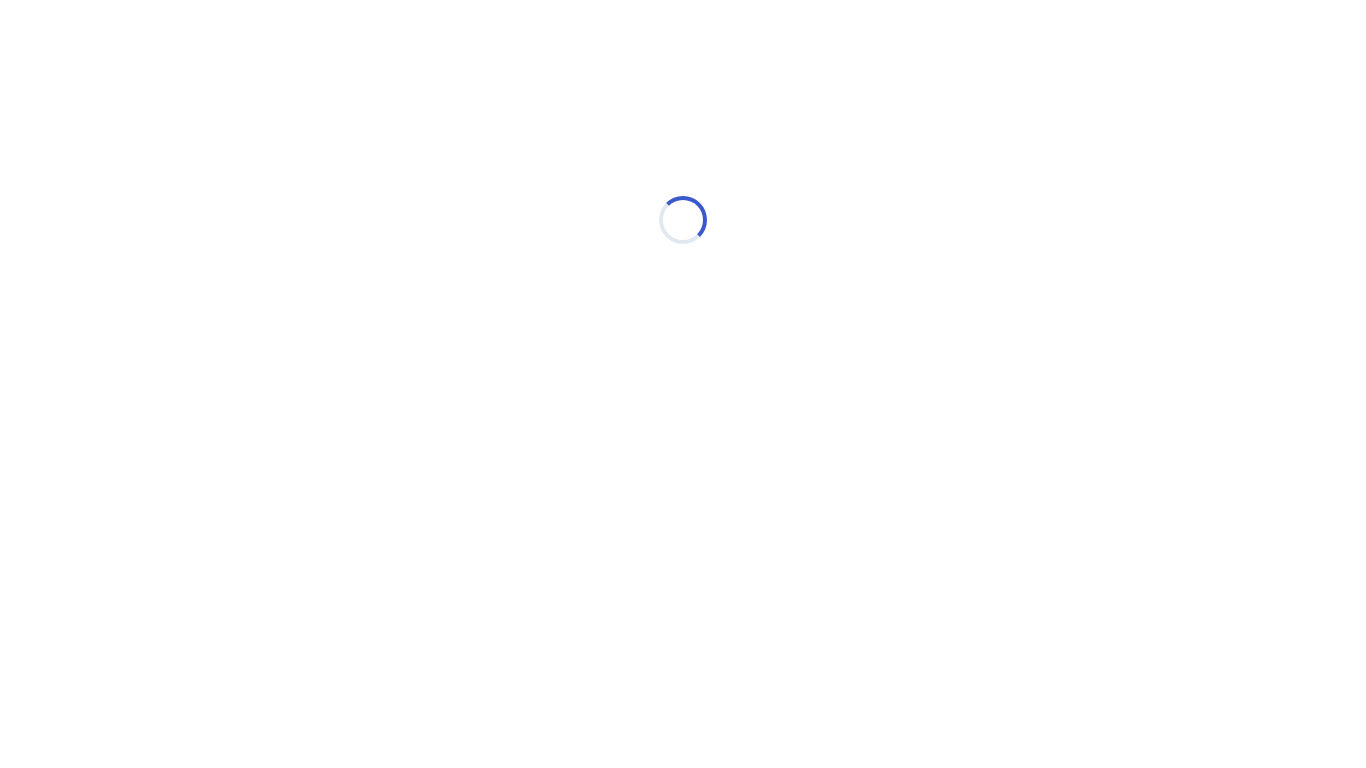 scroll, scrollTop: 0, scrollLeft: 0, axis: both 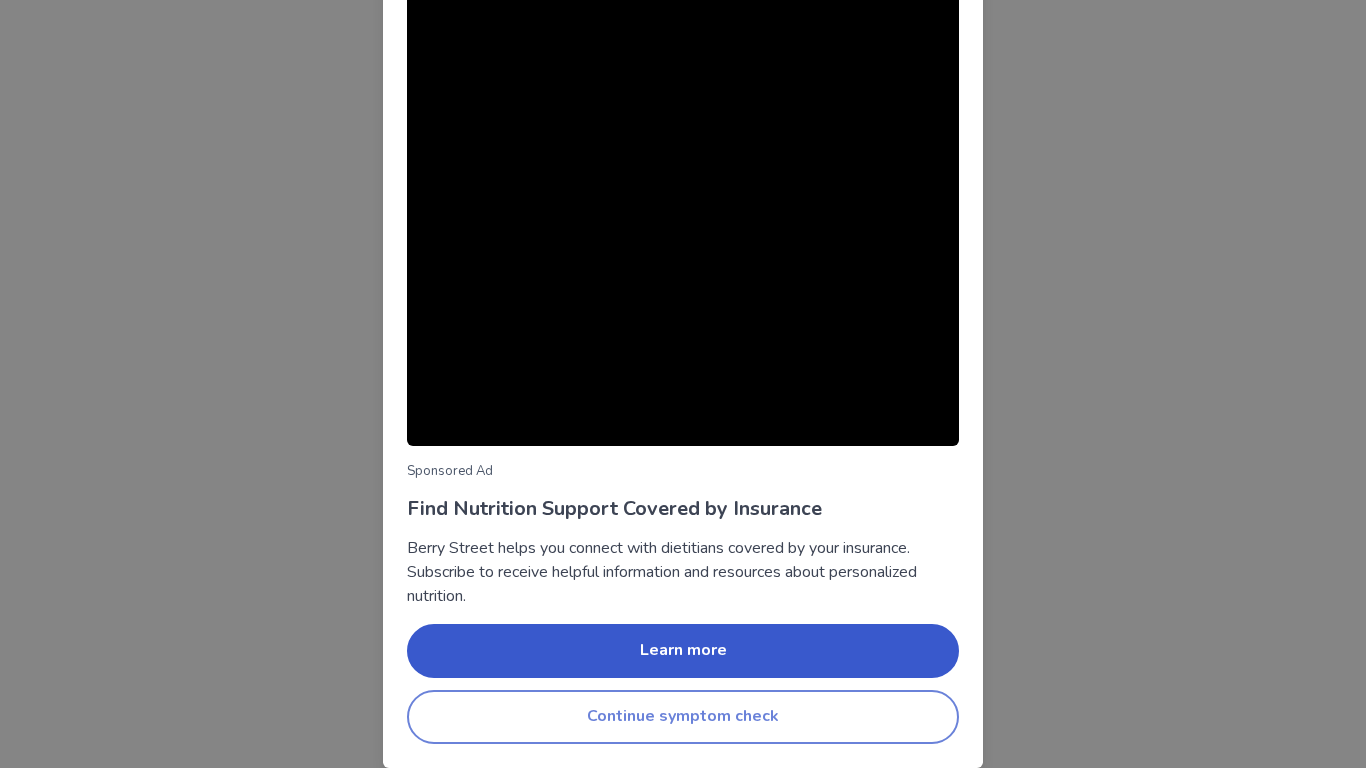 click on "Continue symptom check" at bounding box center (683, 717) 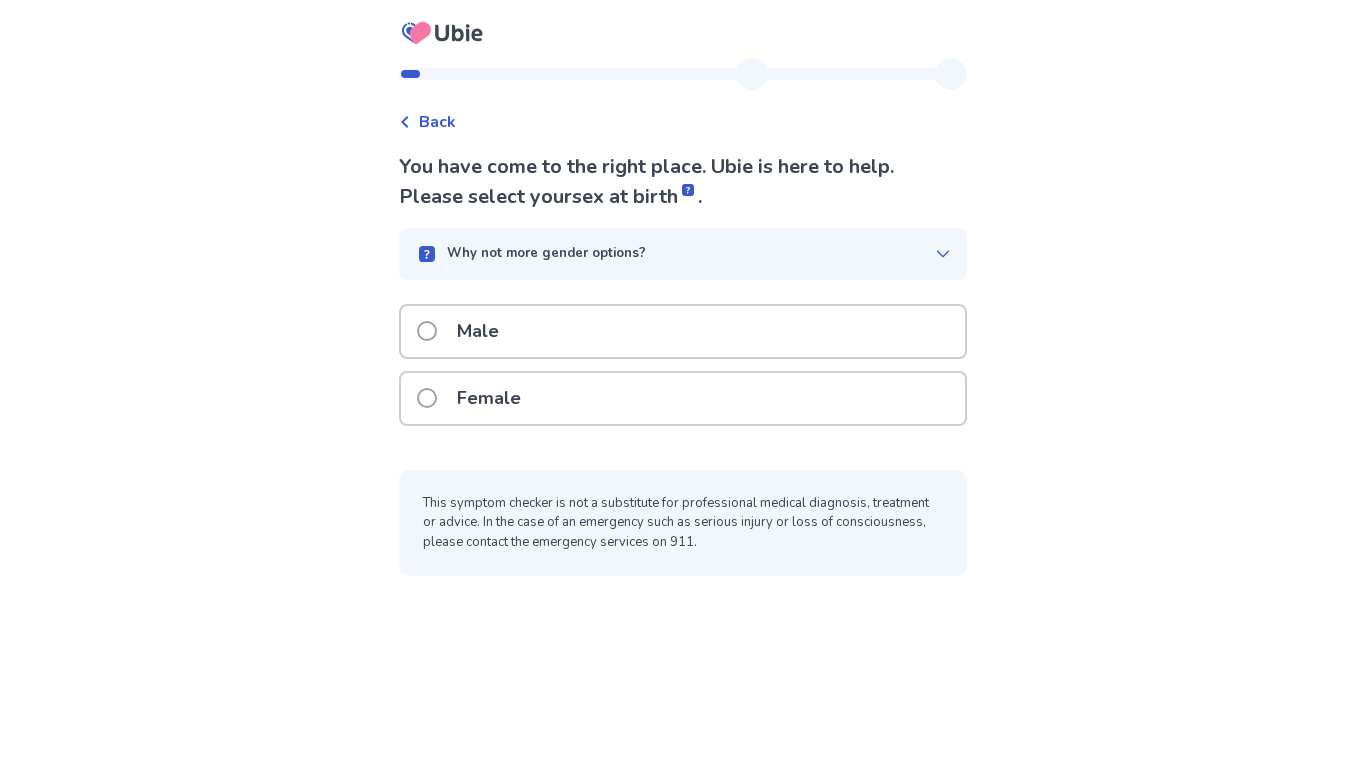 click on "Female" at bounding box center (683, 398) 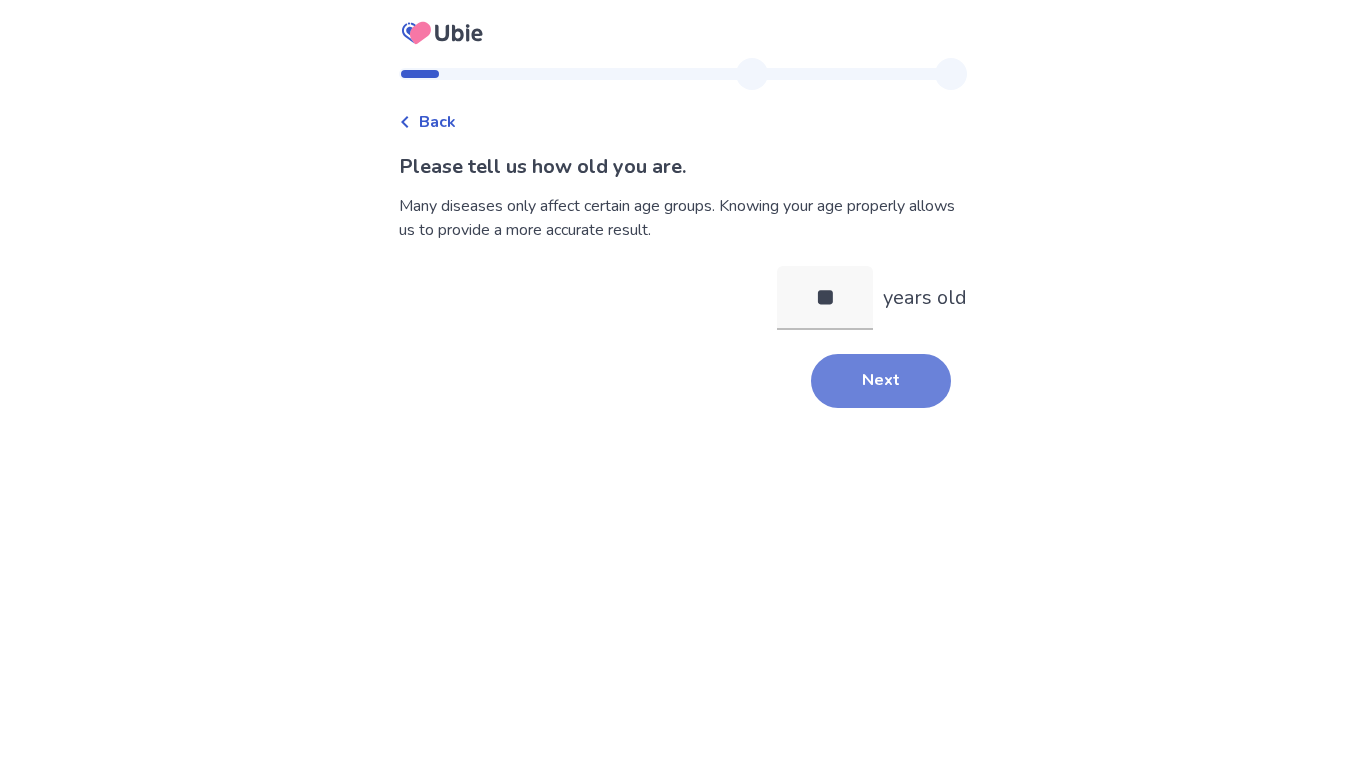 type on "**" 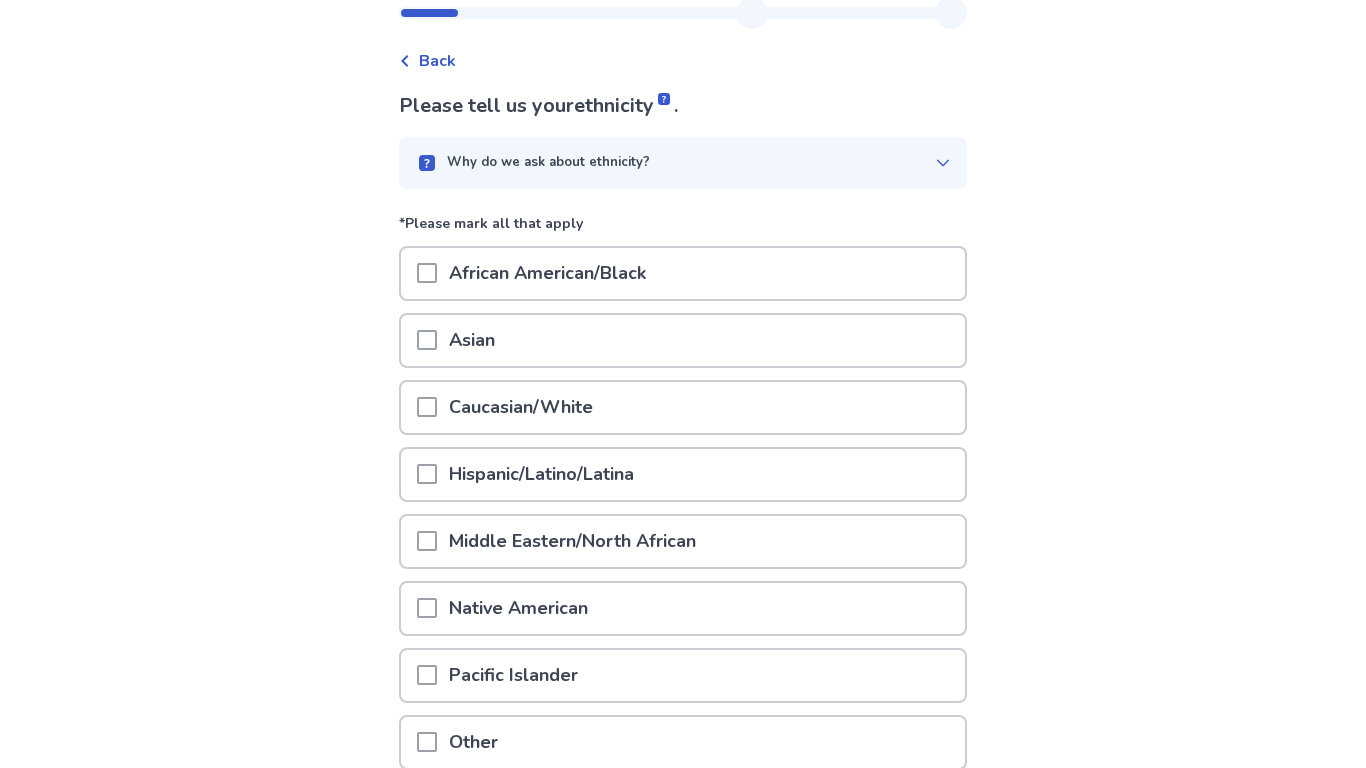 scroll, scrollTop: 63, scrollLeft: 0, axis: vertical 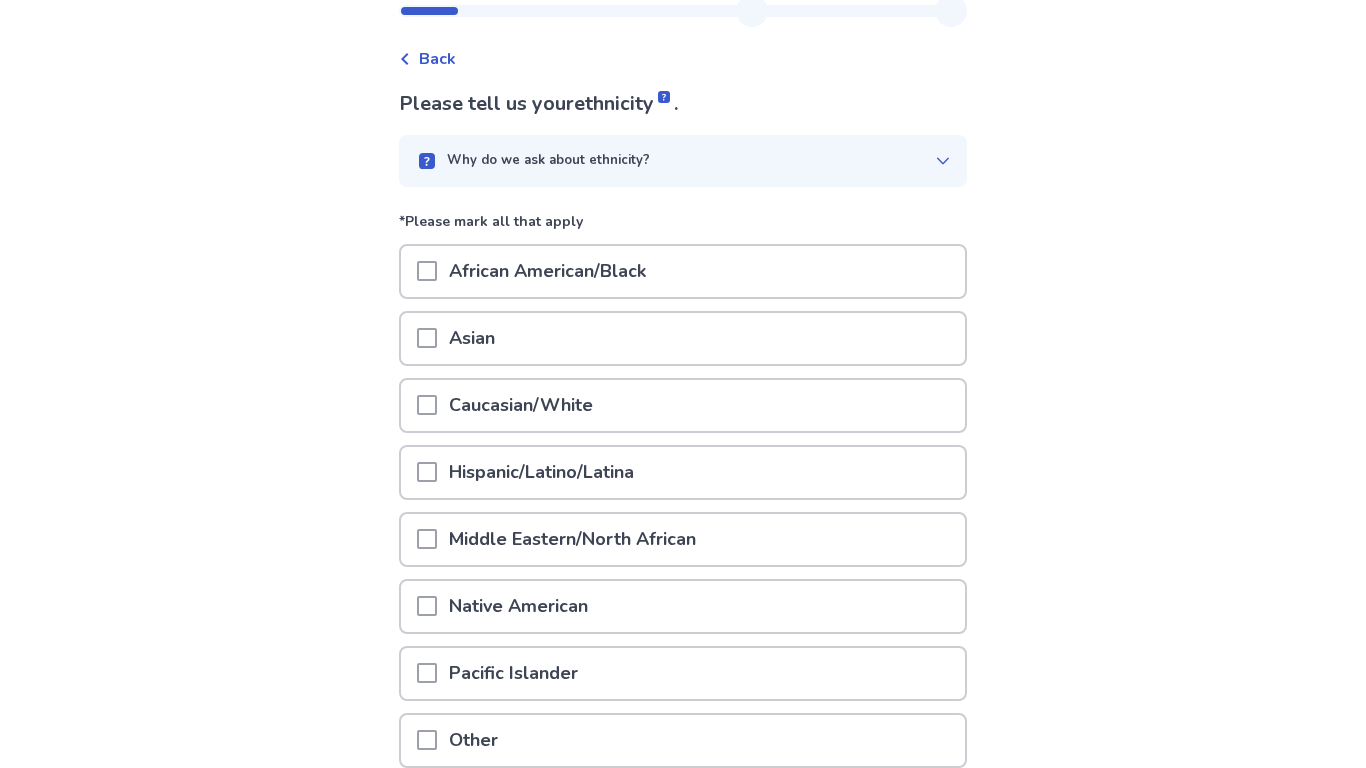 click on "African American/Black" at bounding box center (683, 271) 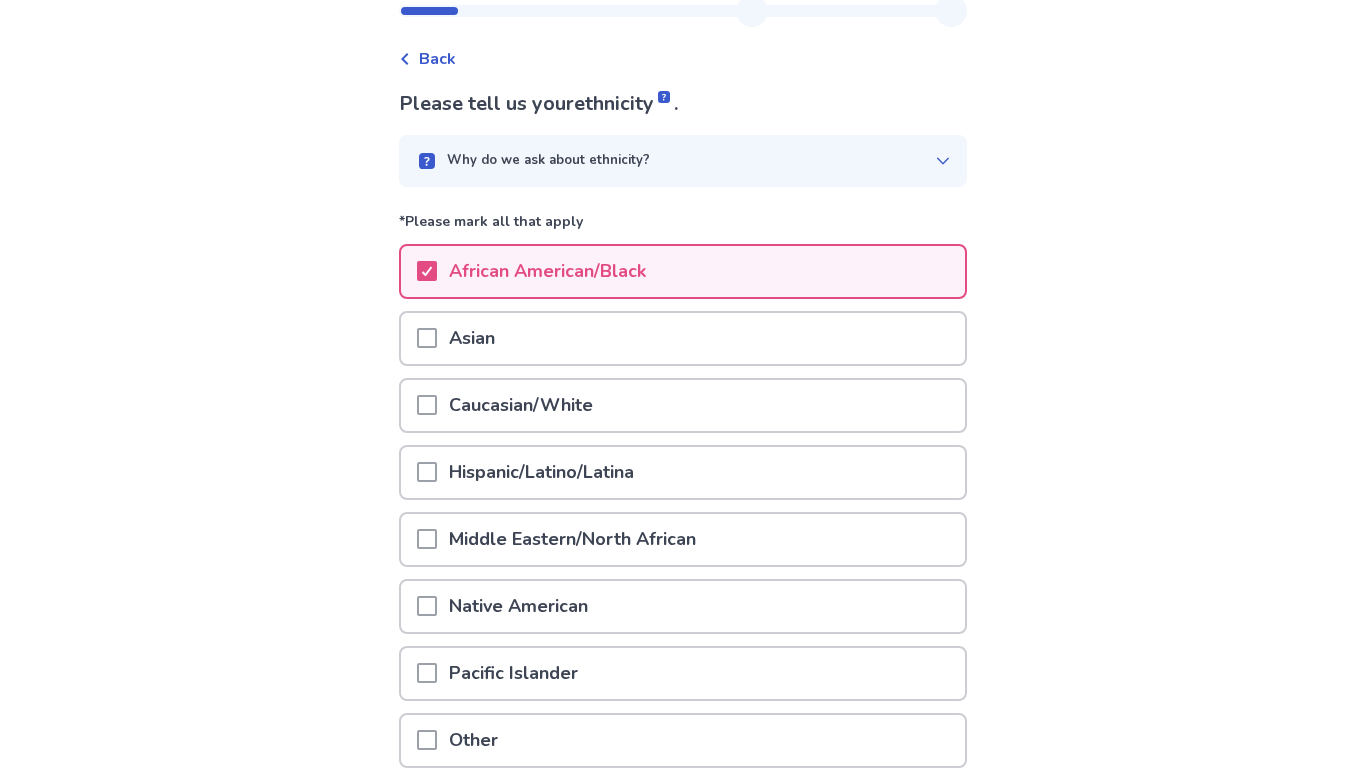 click on "Why do we ask about ethnicity?" at bounding box center (675, 161) 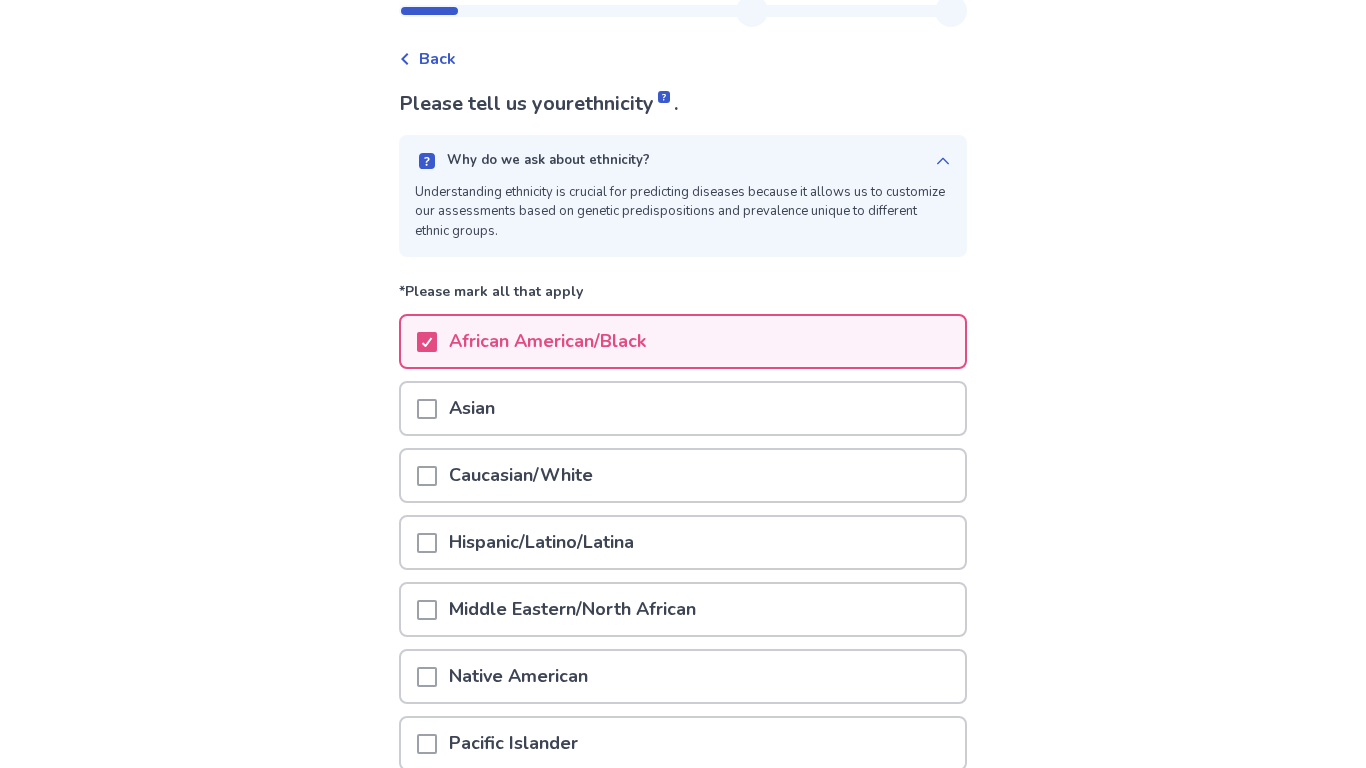 click on "Why do we ask about ethnicity?" at bounding box center (675, 161) 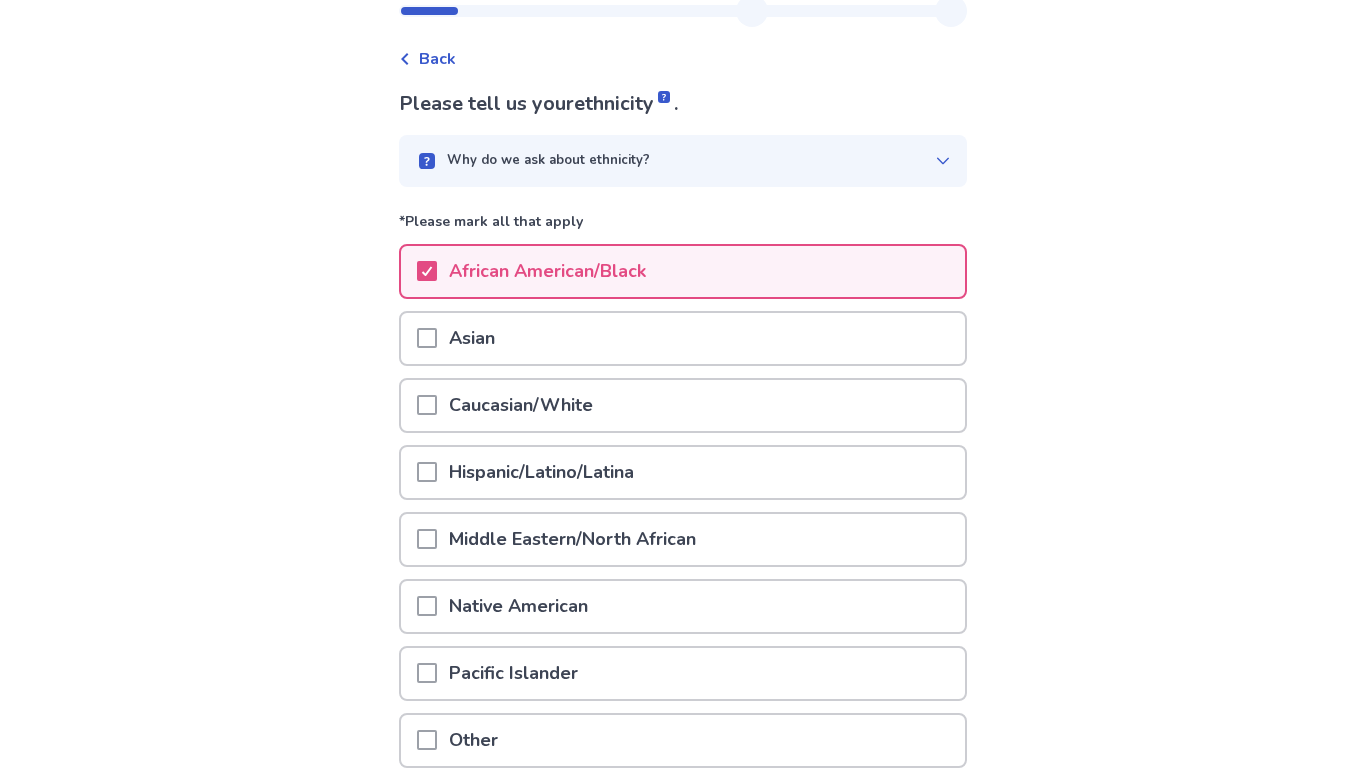 scroll, scrollTop: 241, scrollLeft: 0, axis: vertical 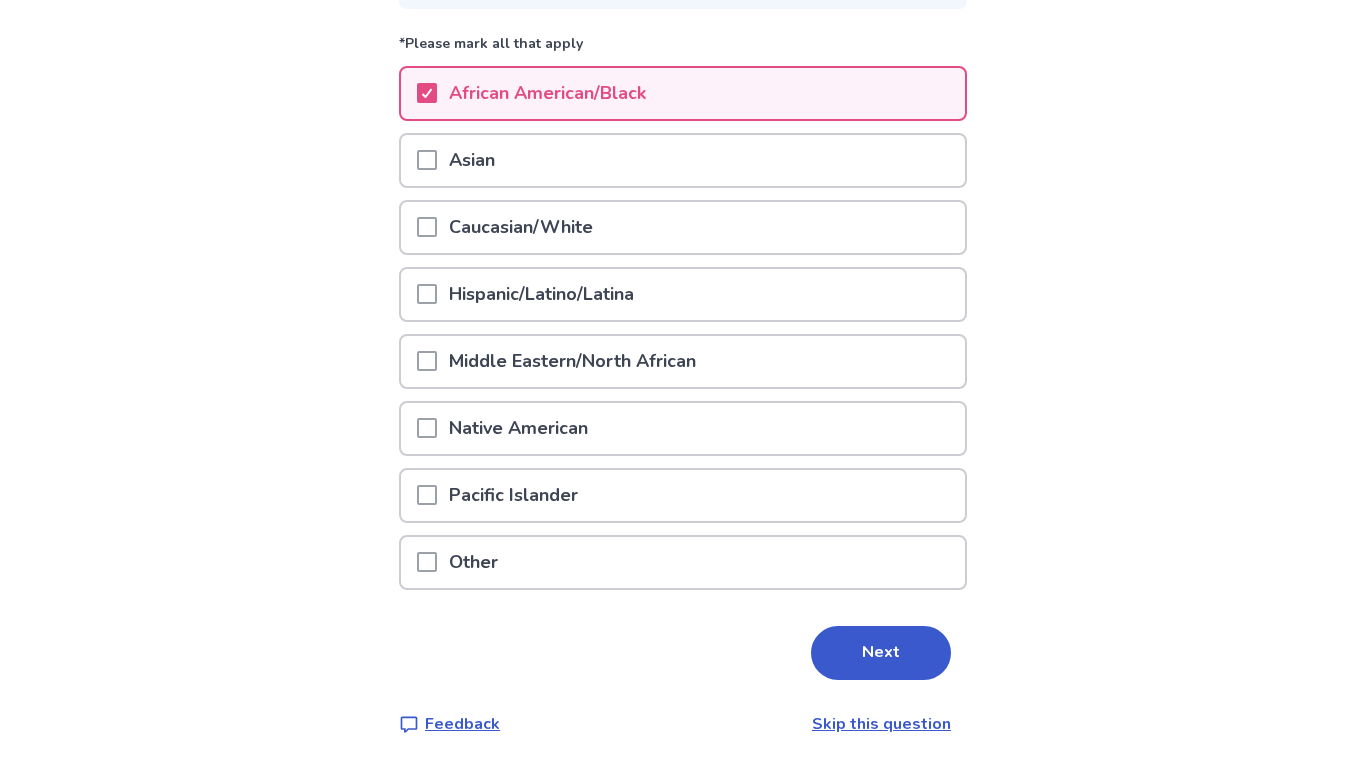 click on "Skip this question" at bounding box center (881, 724) 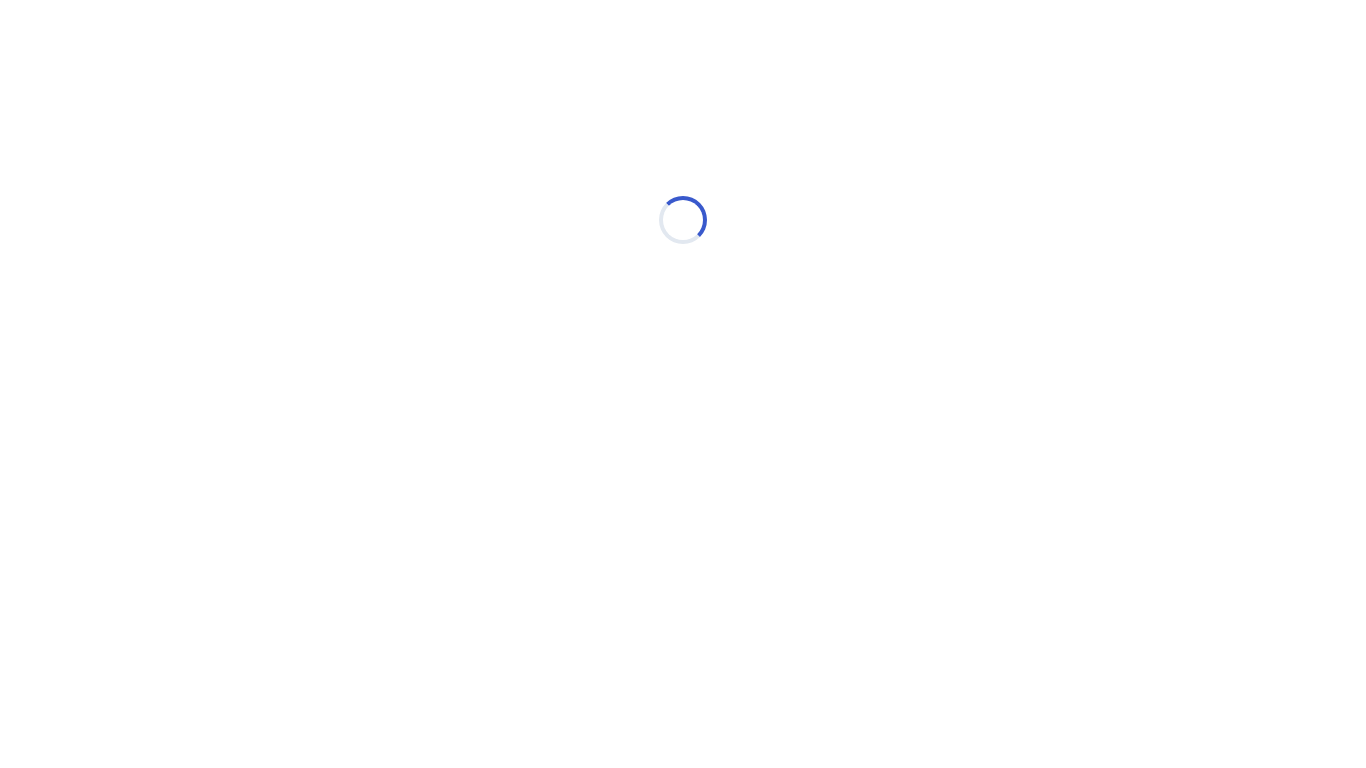 scroll, scrollTop: 0, scrollLeft: 0, axis: both 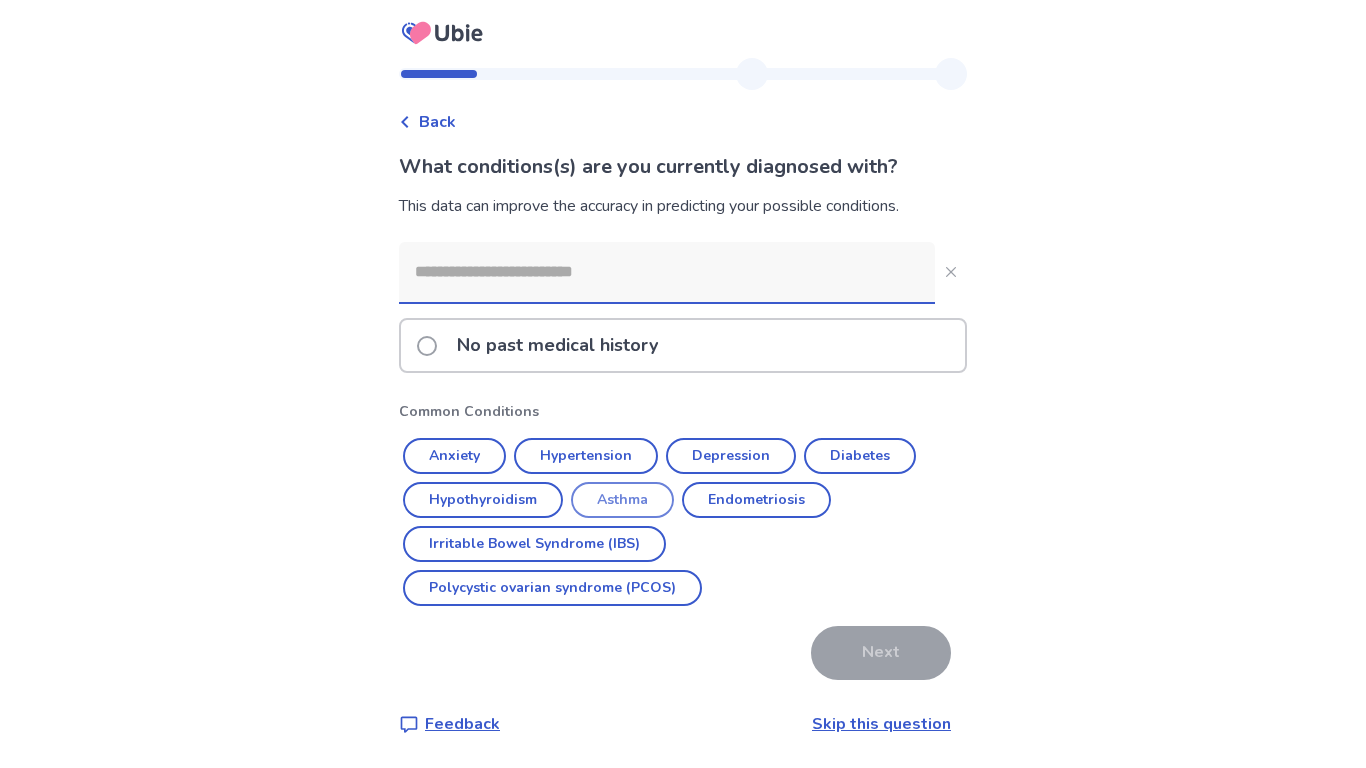 click on "Asthma" at bounding box center [622, 500] 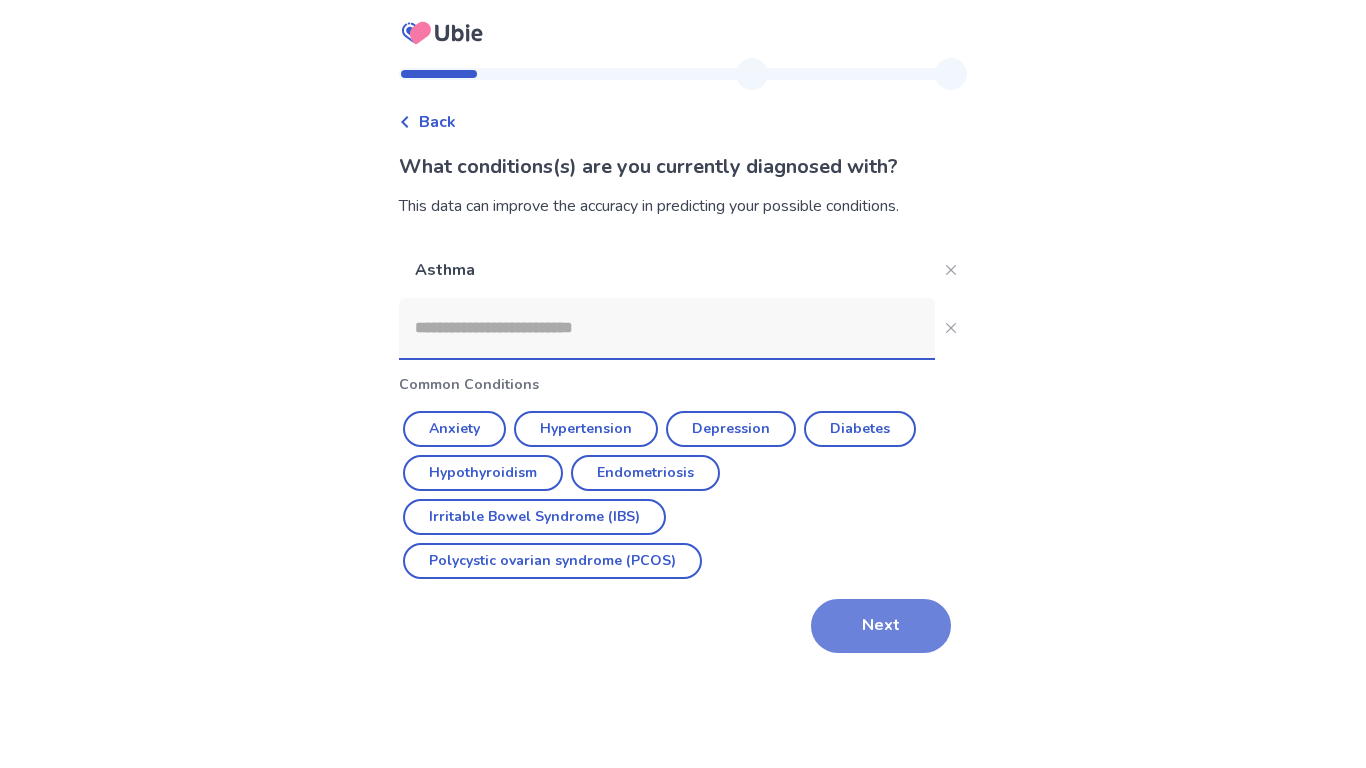 click on "Next" at bounding box center [881, 626] 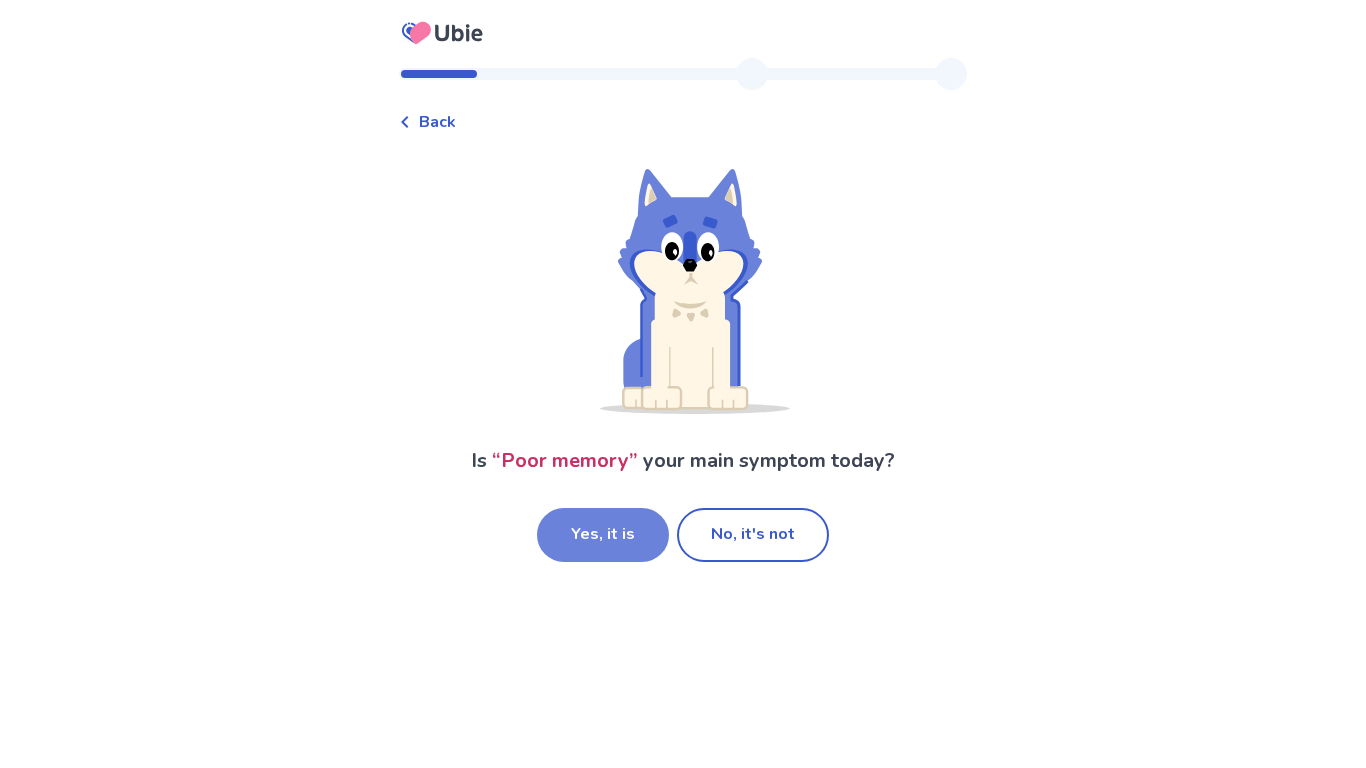 click on "Yes, it is" at bounding box center (603, 535) 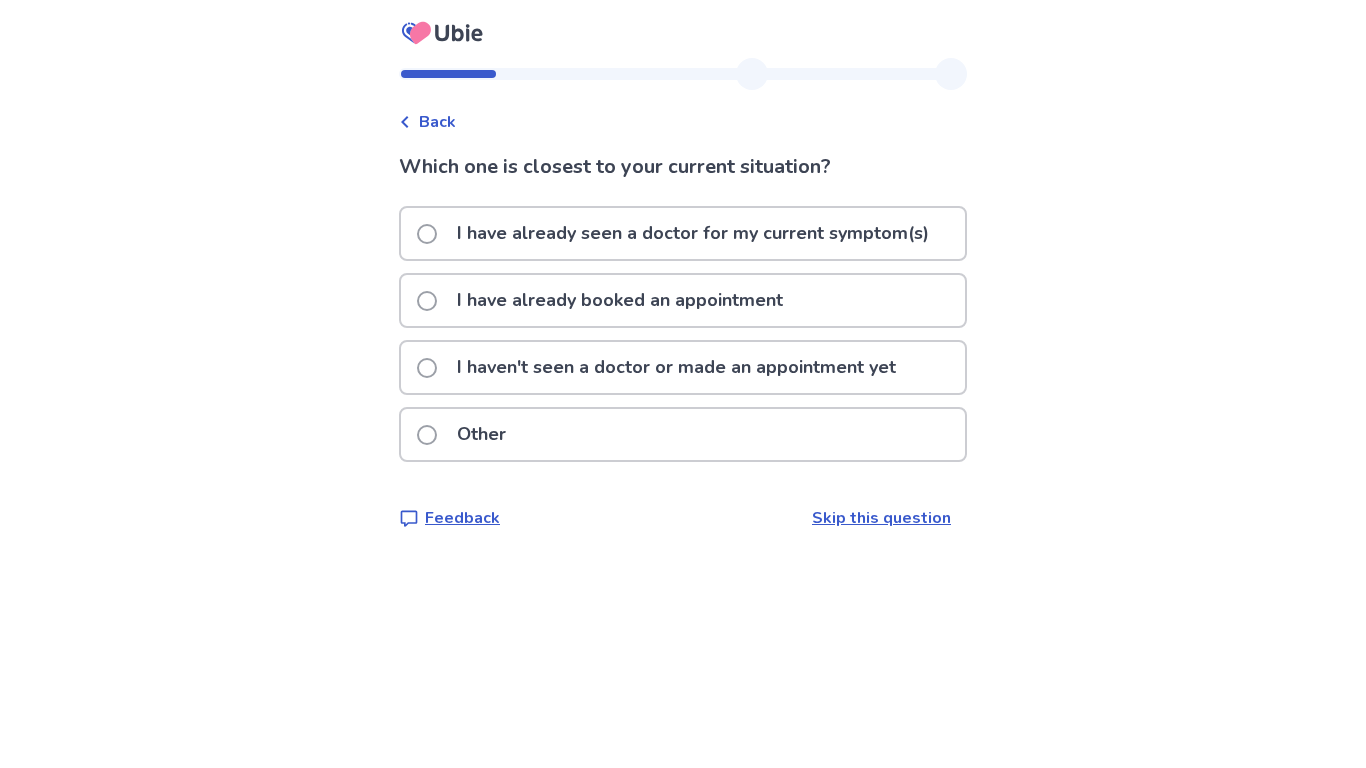 click on "I haven't seen a doctor or made an appointment yet" at bounding box center [676, 367] 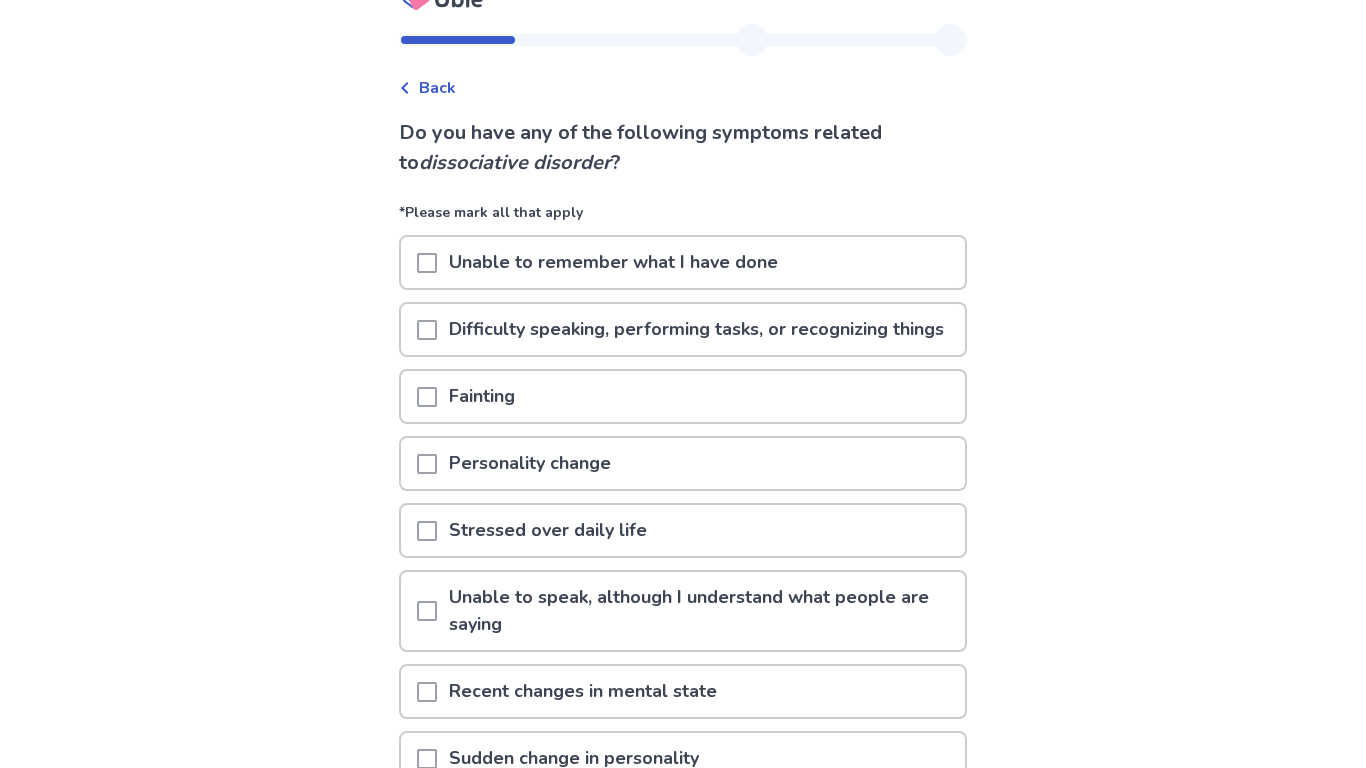 scroll, scrollTop: 38, scrollLeft: 0, axis: vertical 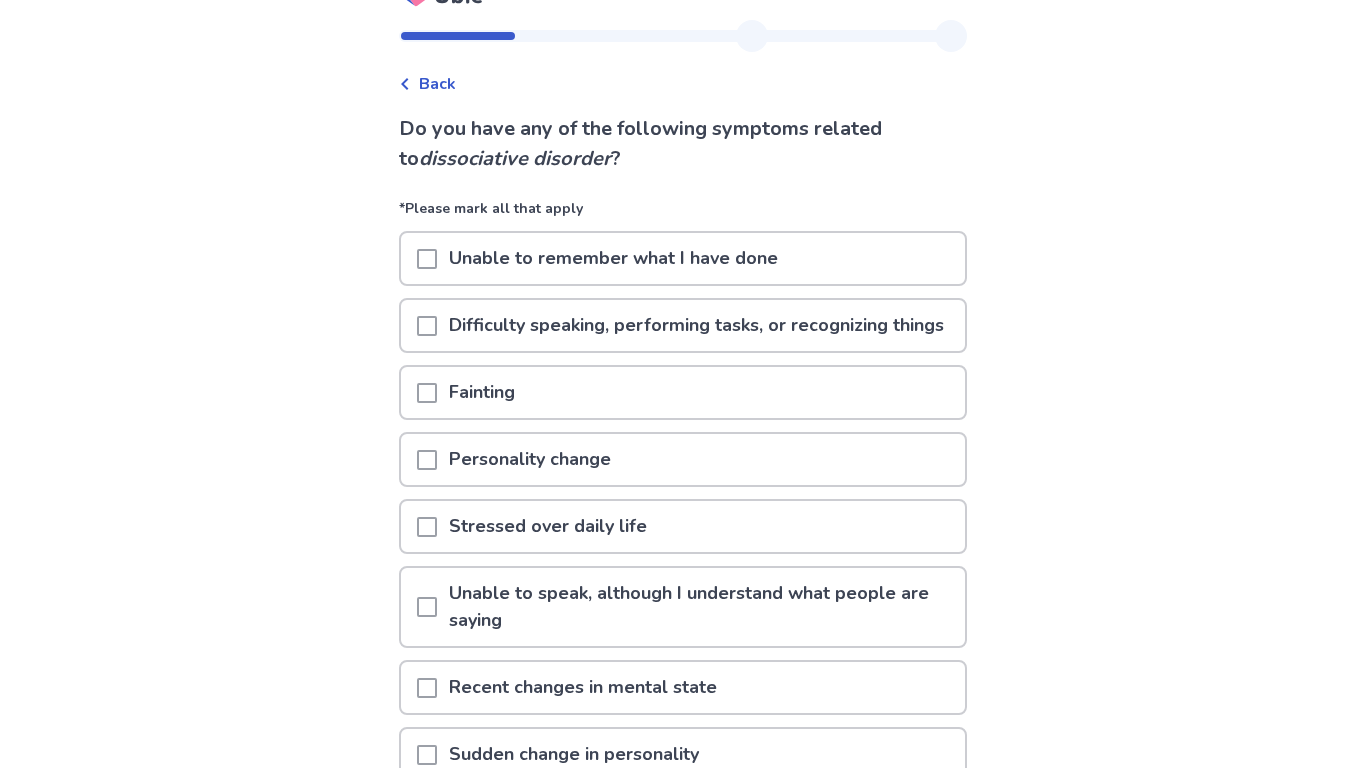 click at bounding box center (427, 325) 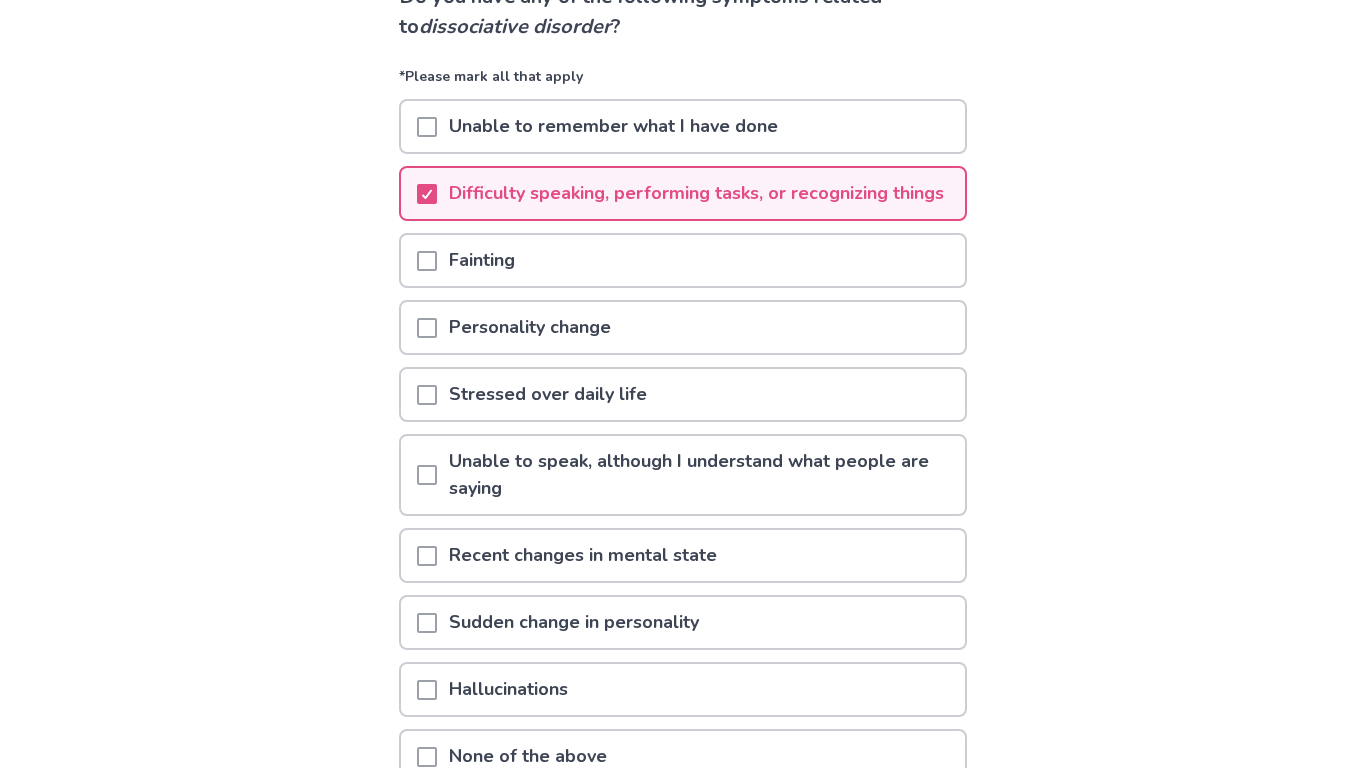 scroll, scrollTop: 175, scrollLeft: 0, axis: vertical 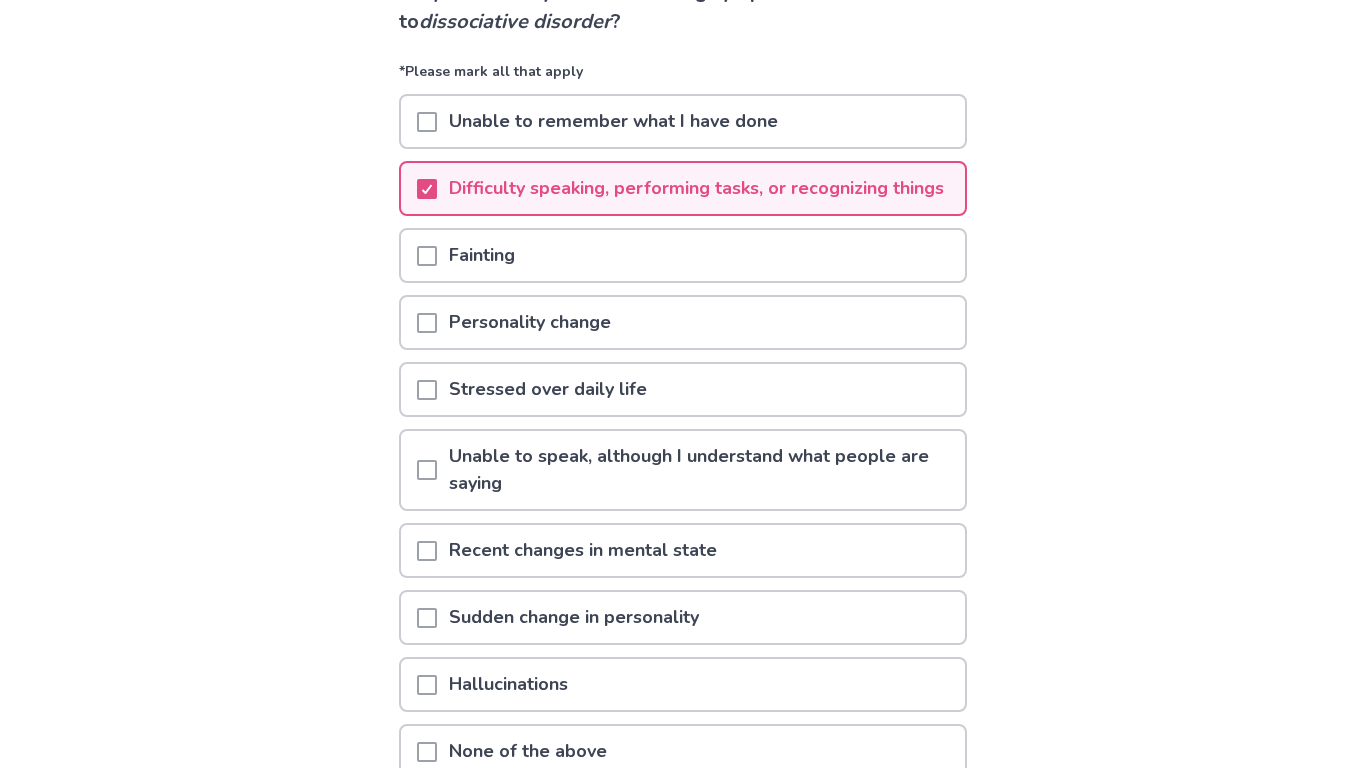 click on "Stressed over daily life" at bounding box center [683, 389] 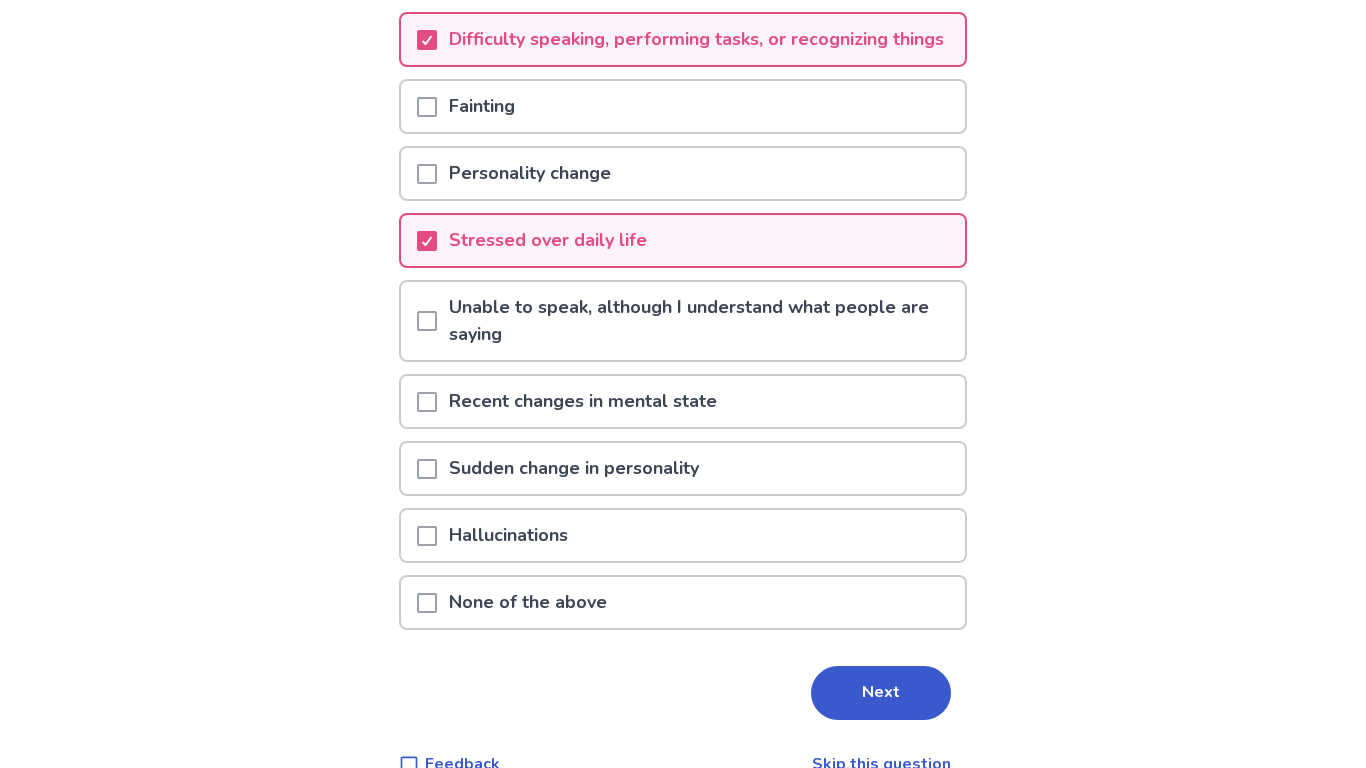 scroll, scrollTop: 330, scrollLeft: 0, axis: vertical 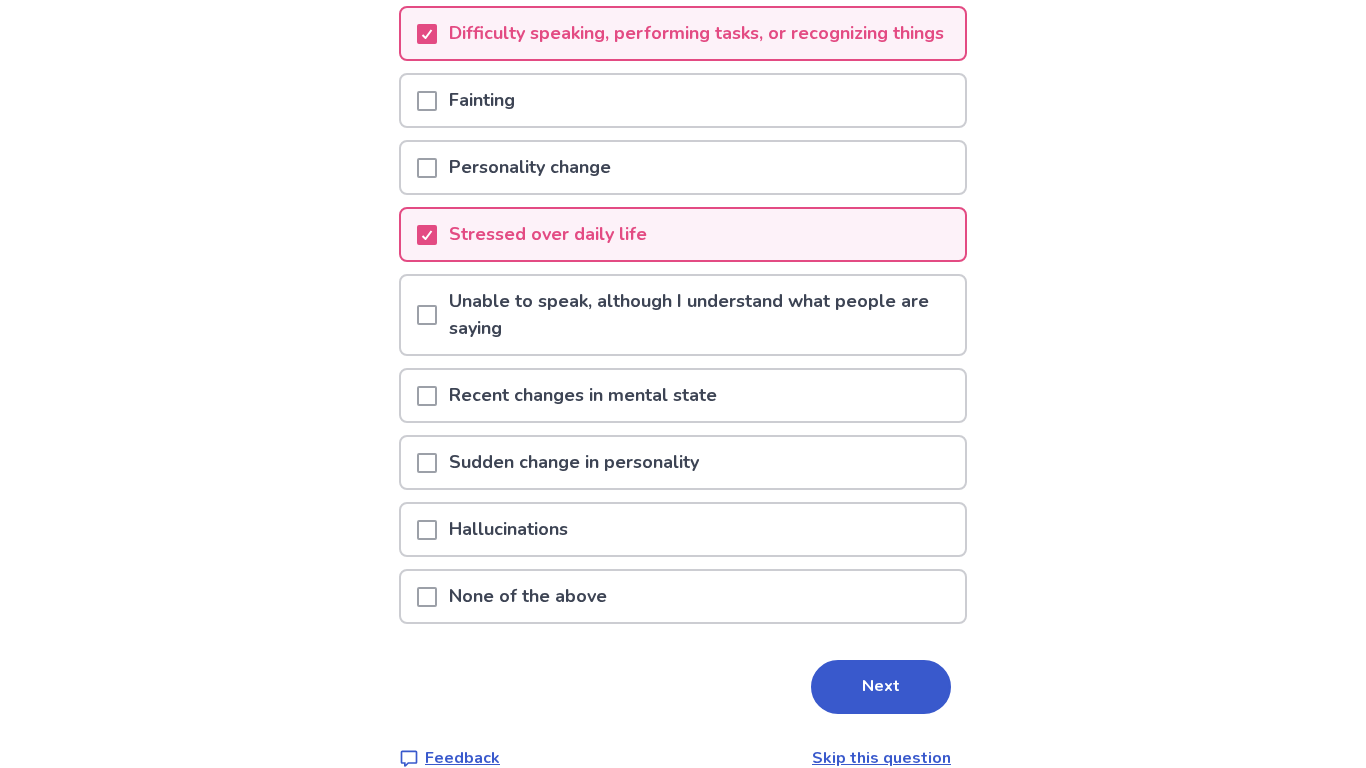 click at bounding box center [427, 396] 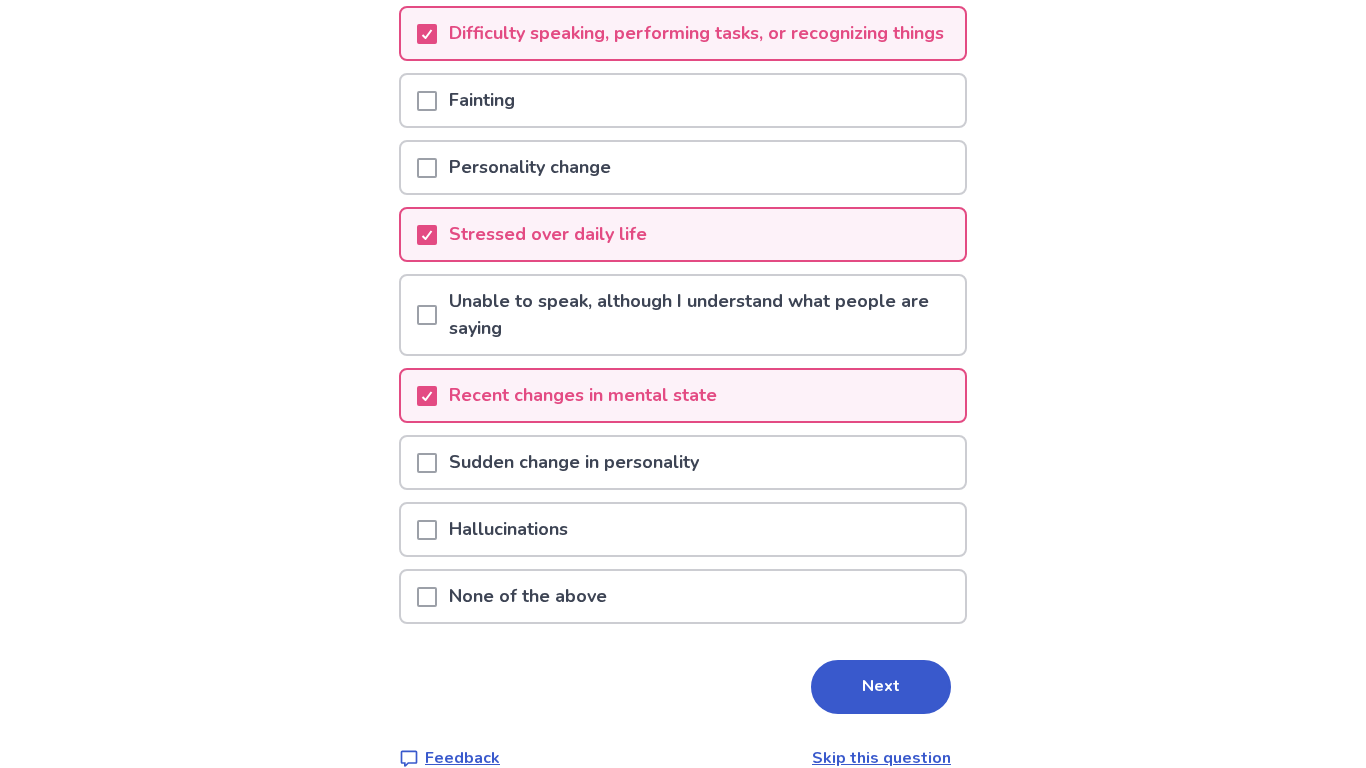 scroll, scrollTop: 0, scrollLeft: 0, axis: both 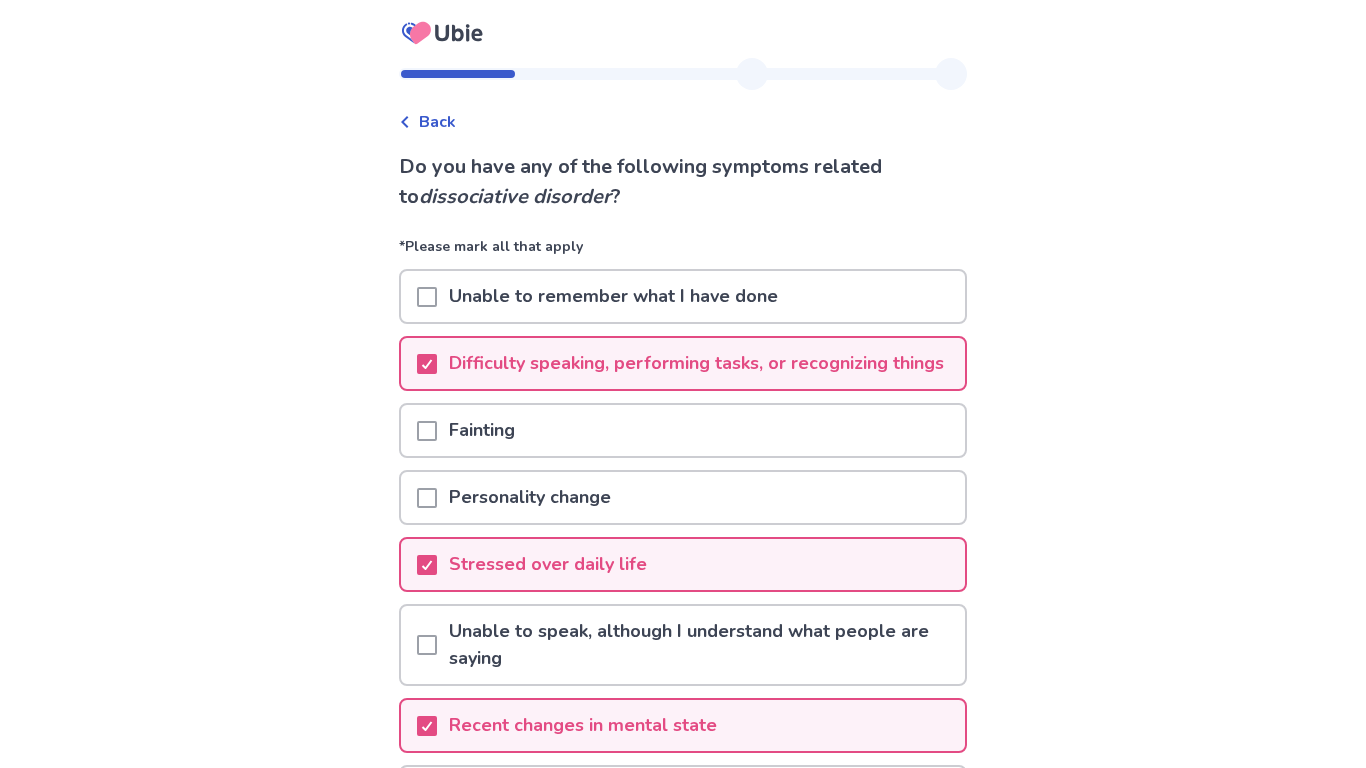click at bounding box center (427, 297) 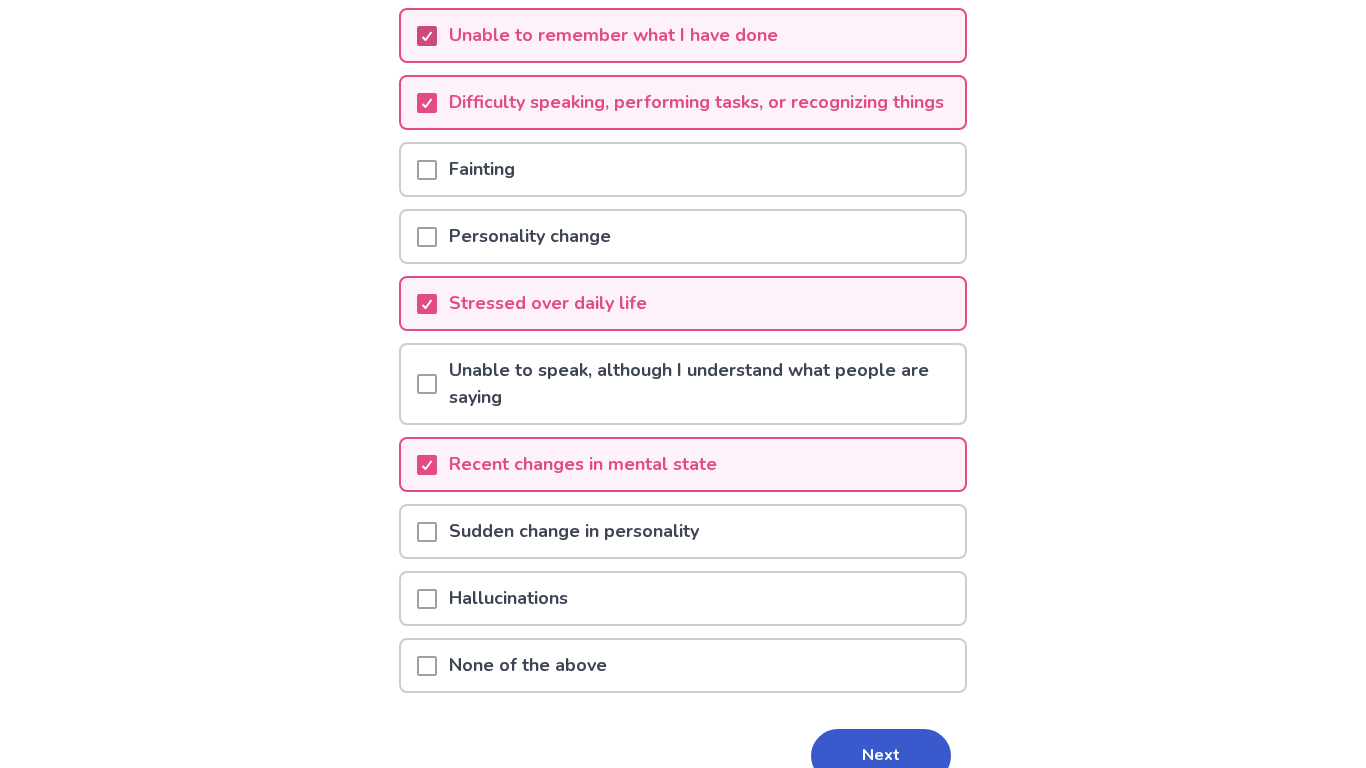 scroll, scrollTop: 391, scrollLeft: 0, axis: vertical 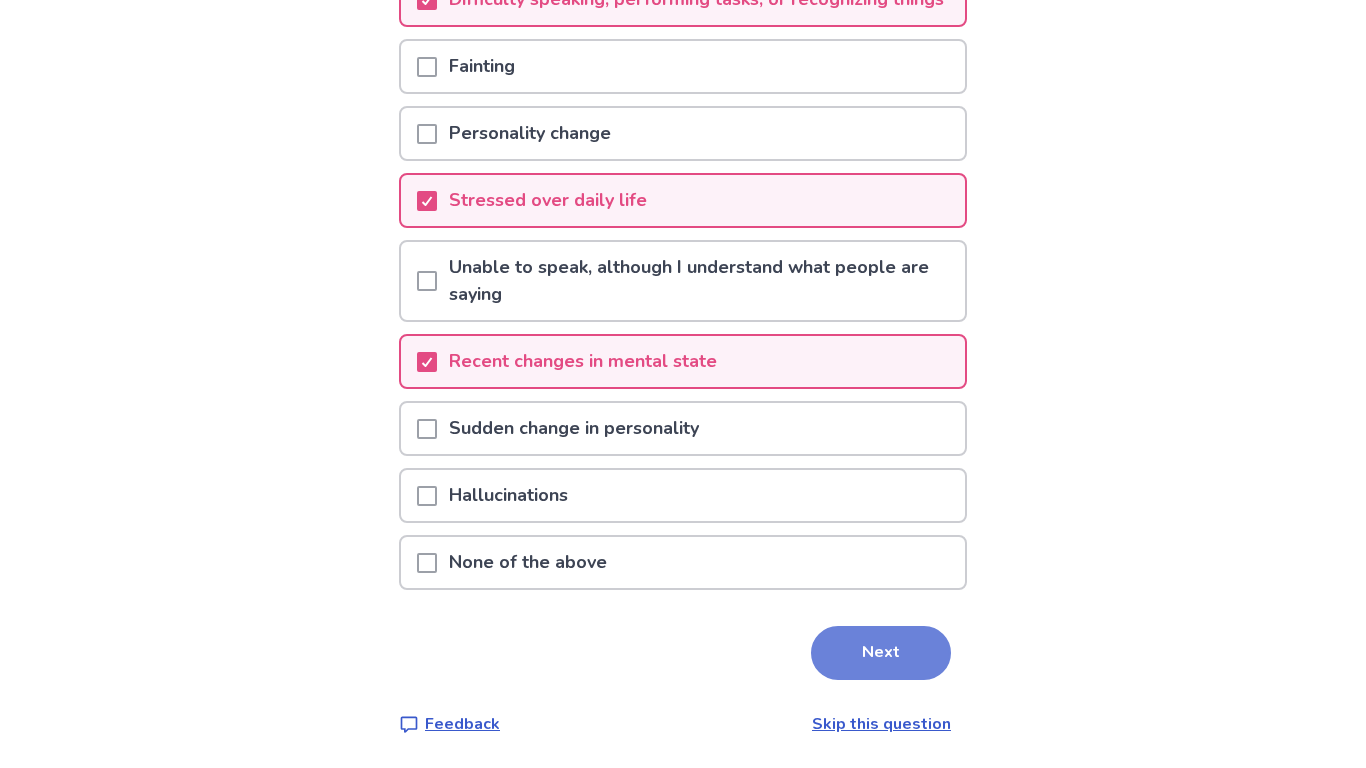 click on "Next" at bounding box center [881, 653] 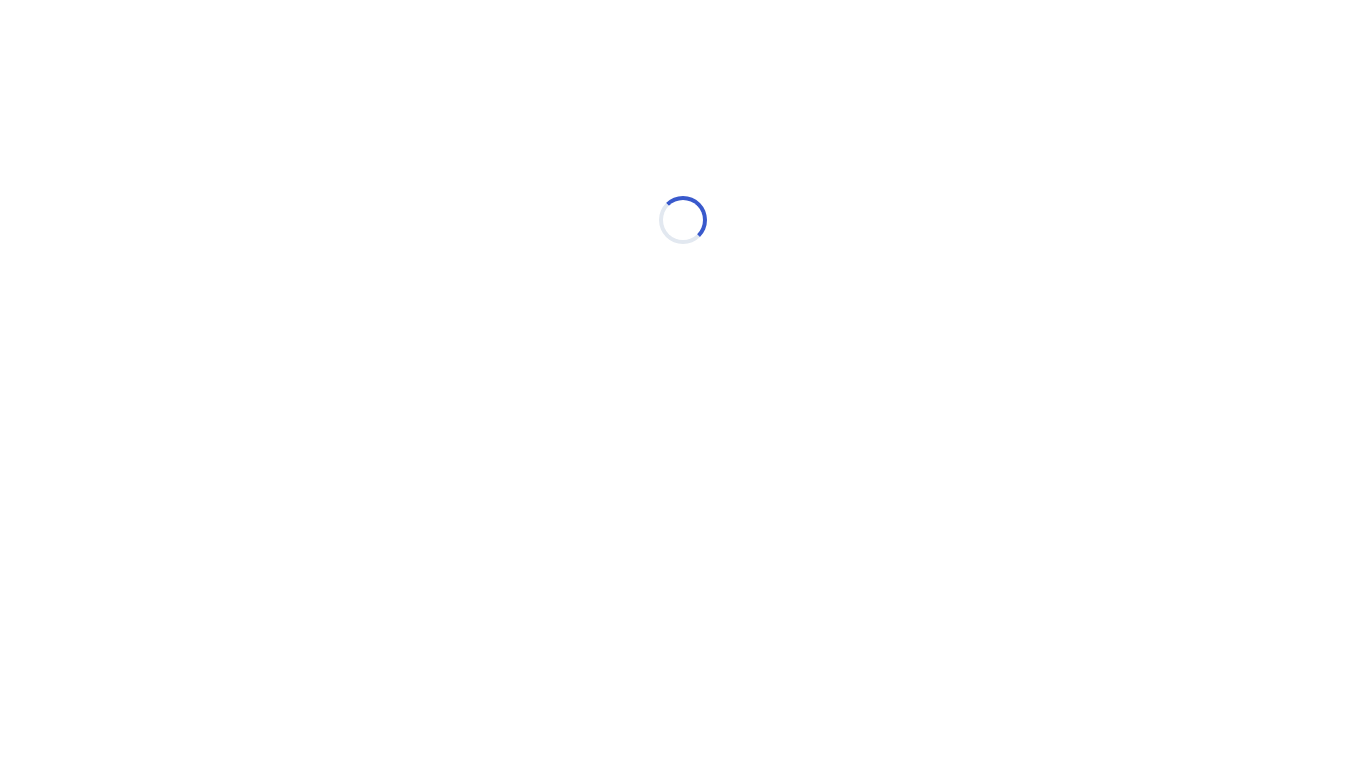 scroll, scrollTop: 0, scrollLeft: 0, axis: both 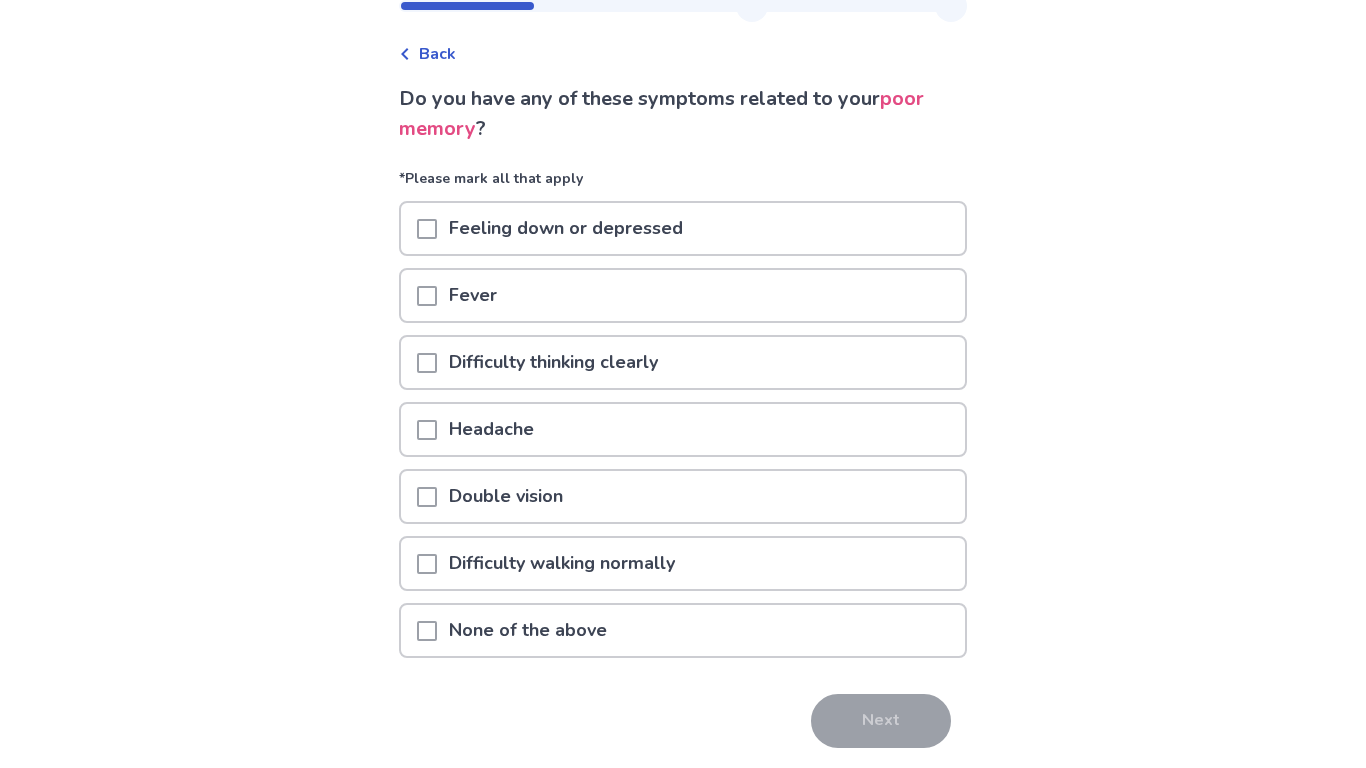 click on "Difficulty thinking clearly" at bounding box center [683, 362] 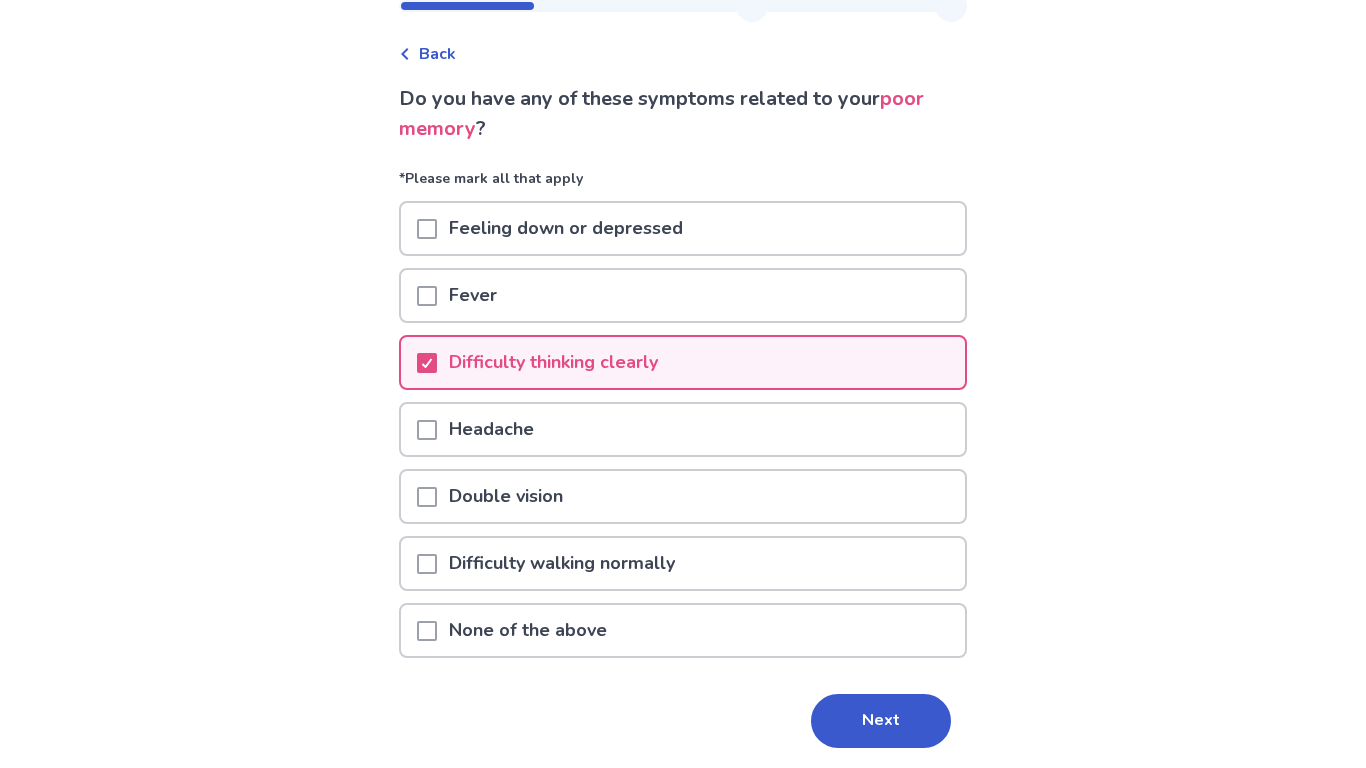 click on "Headache" at bounding box center [683, 429] 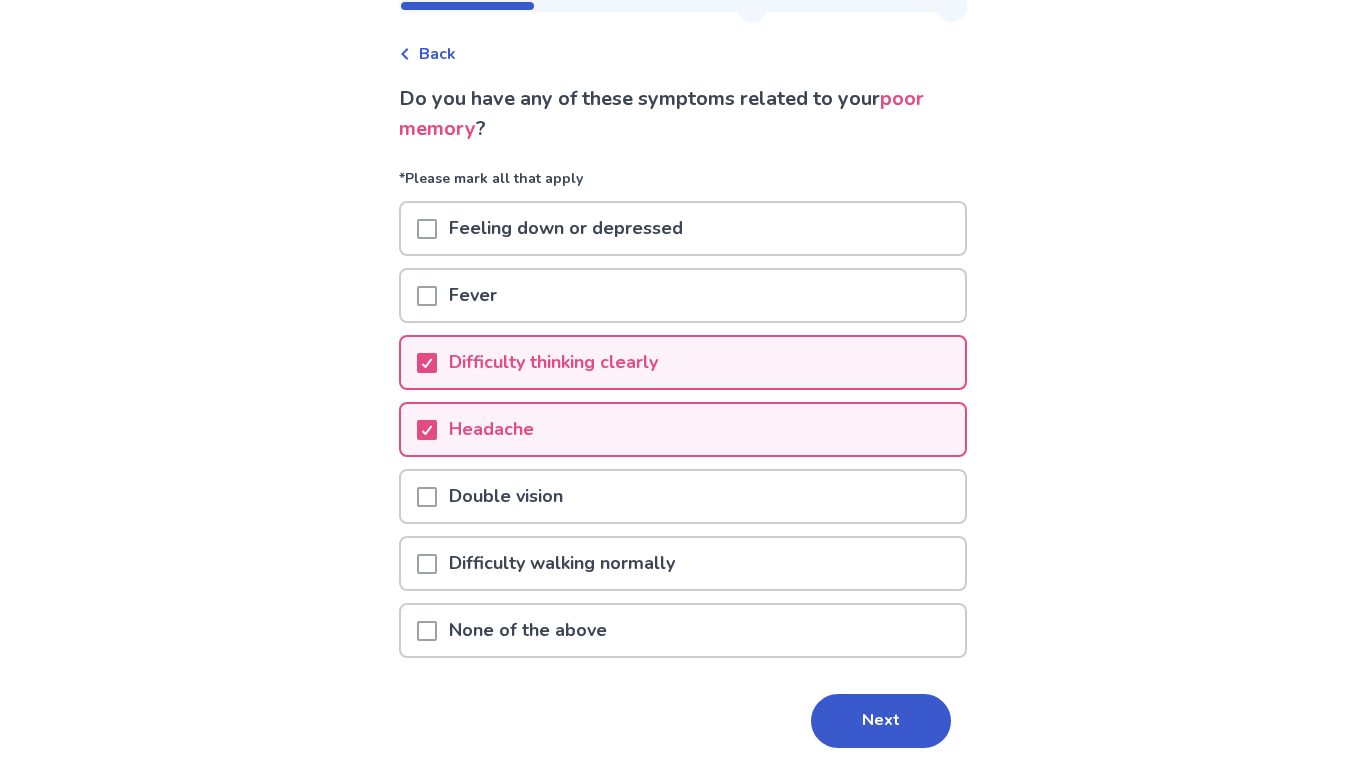 click on "Feeling down or depressed" at bounding box center (566, 228) 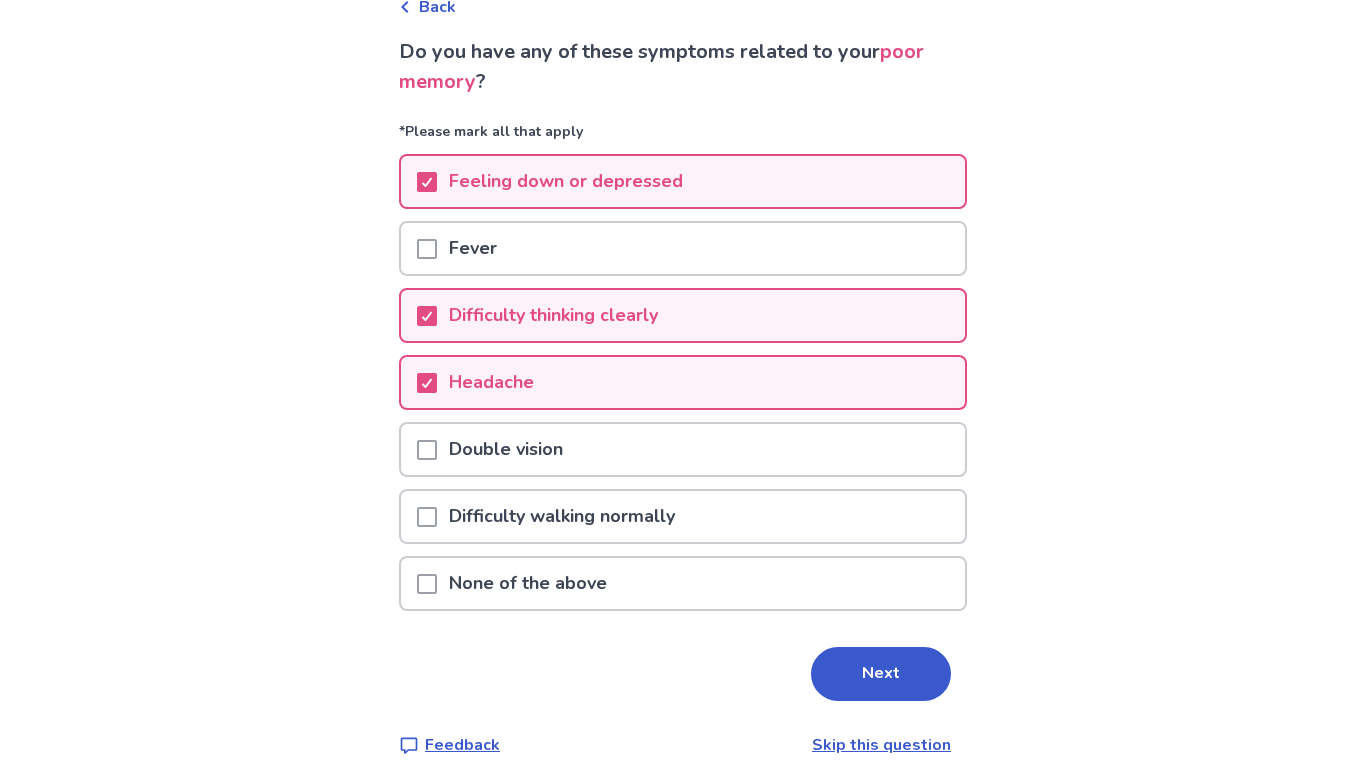 scroll, scrollTop: 136, scrollLeft: 0, axis: vertical 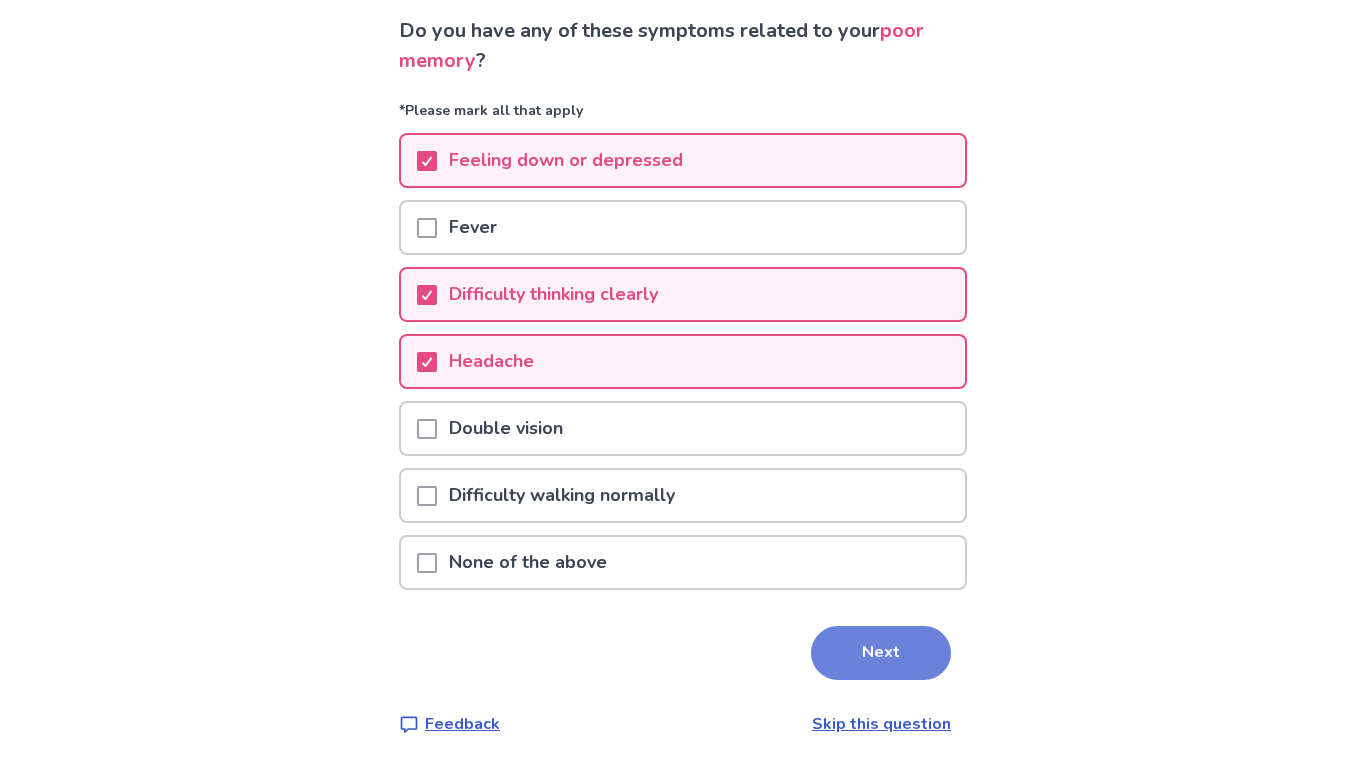 click on "Next" at bounding box center (881, 653) 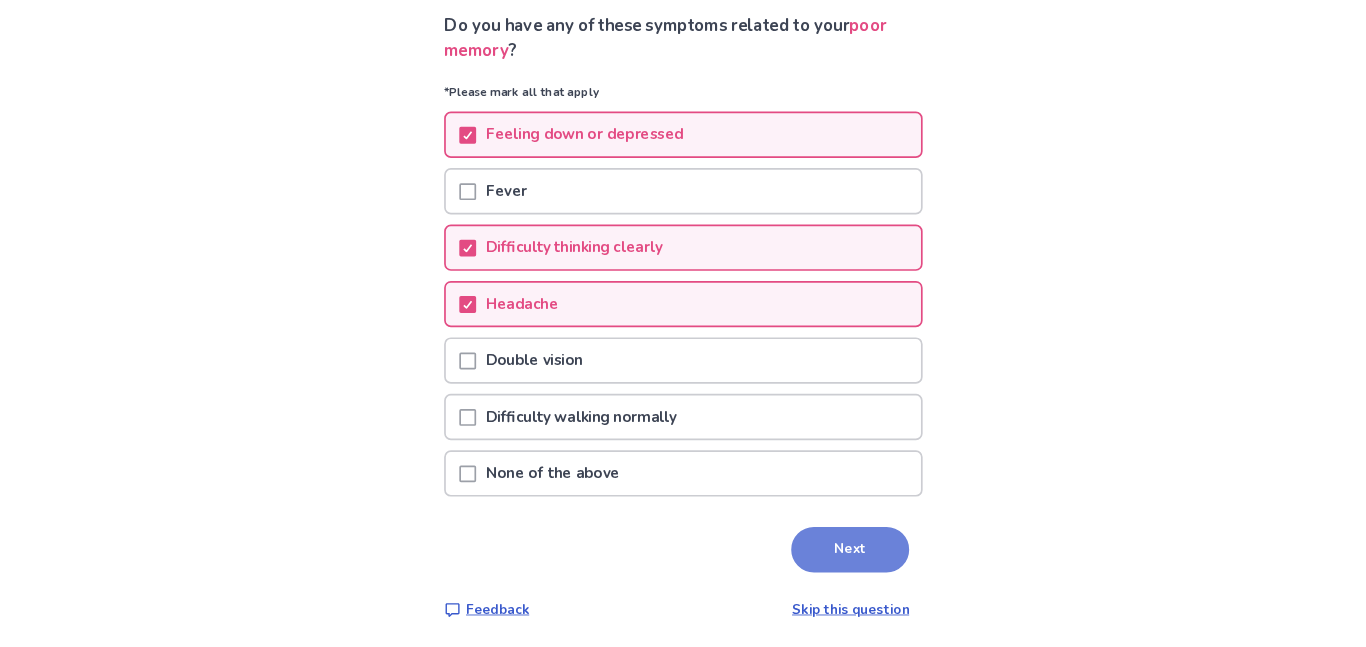 scroll, scrollTop: 0, scrollLeft: 0, axis: both 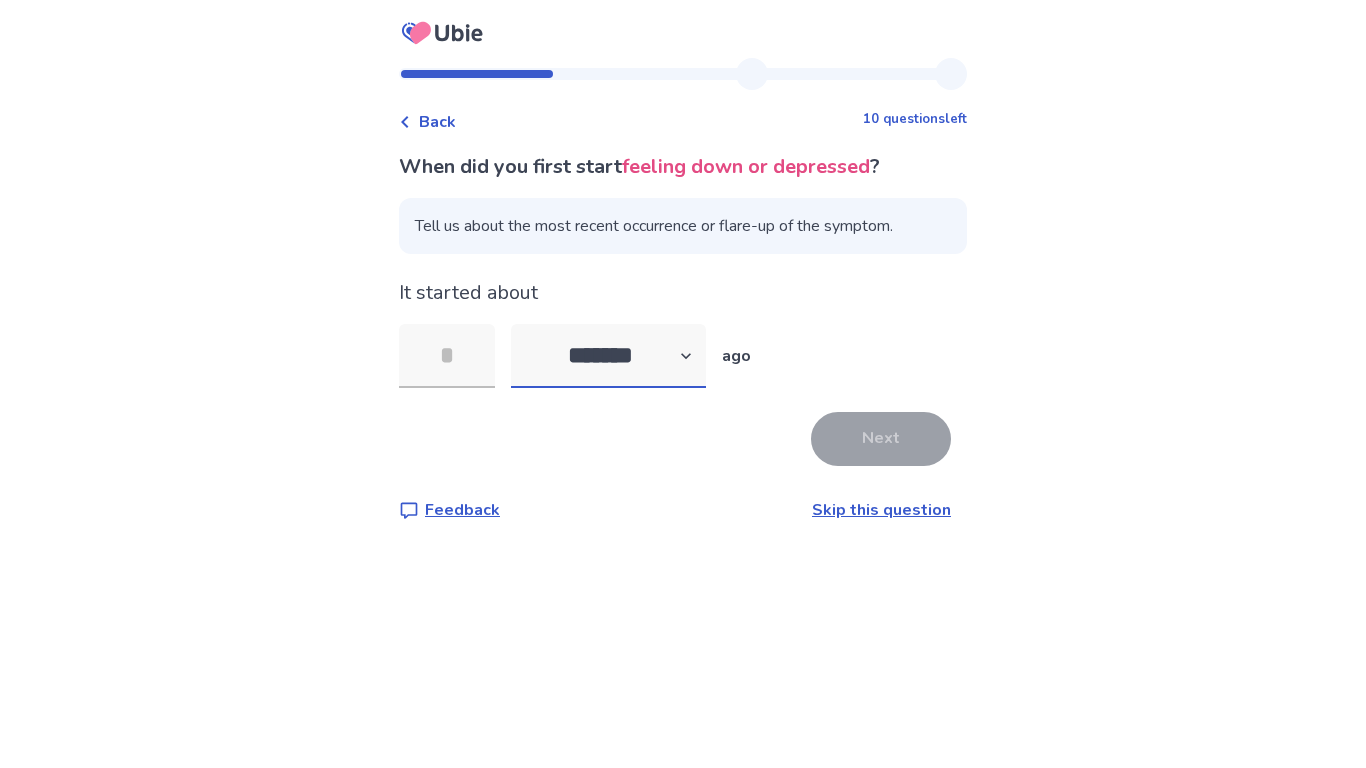 click on "******* ****** ******* ******** *******" at bounding box center [608, 356] 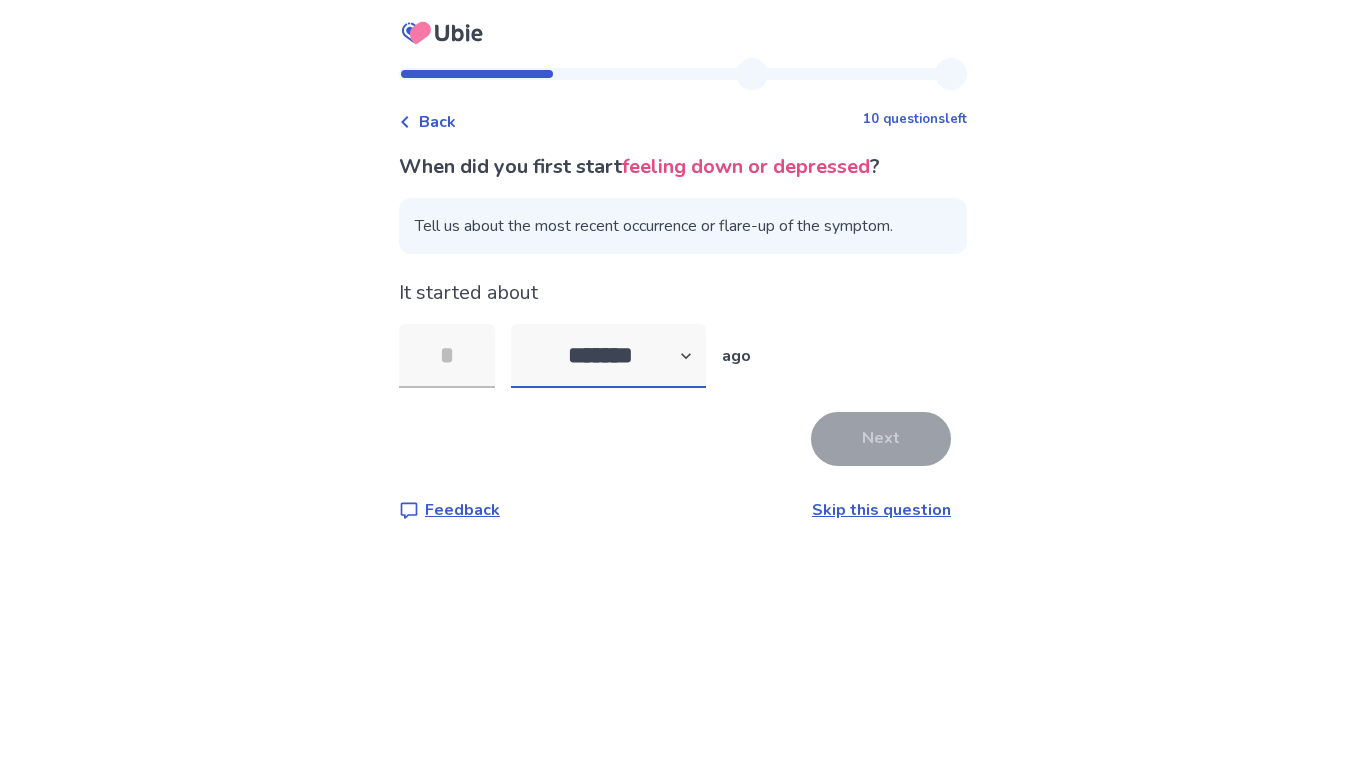 select on "*" 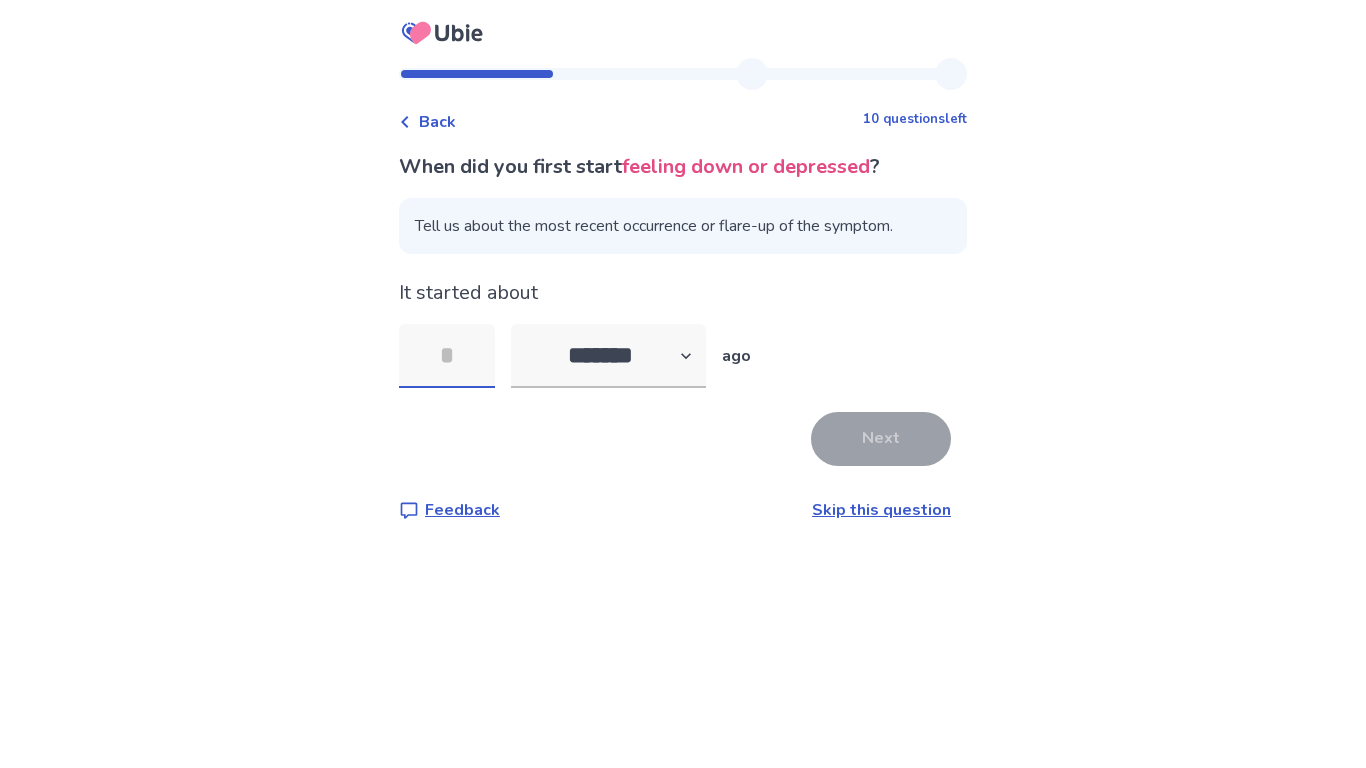 click at bounding box center [447, 356] 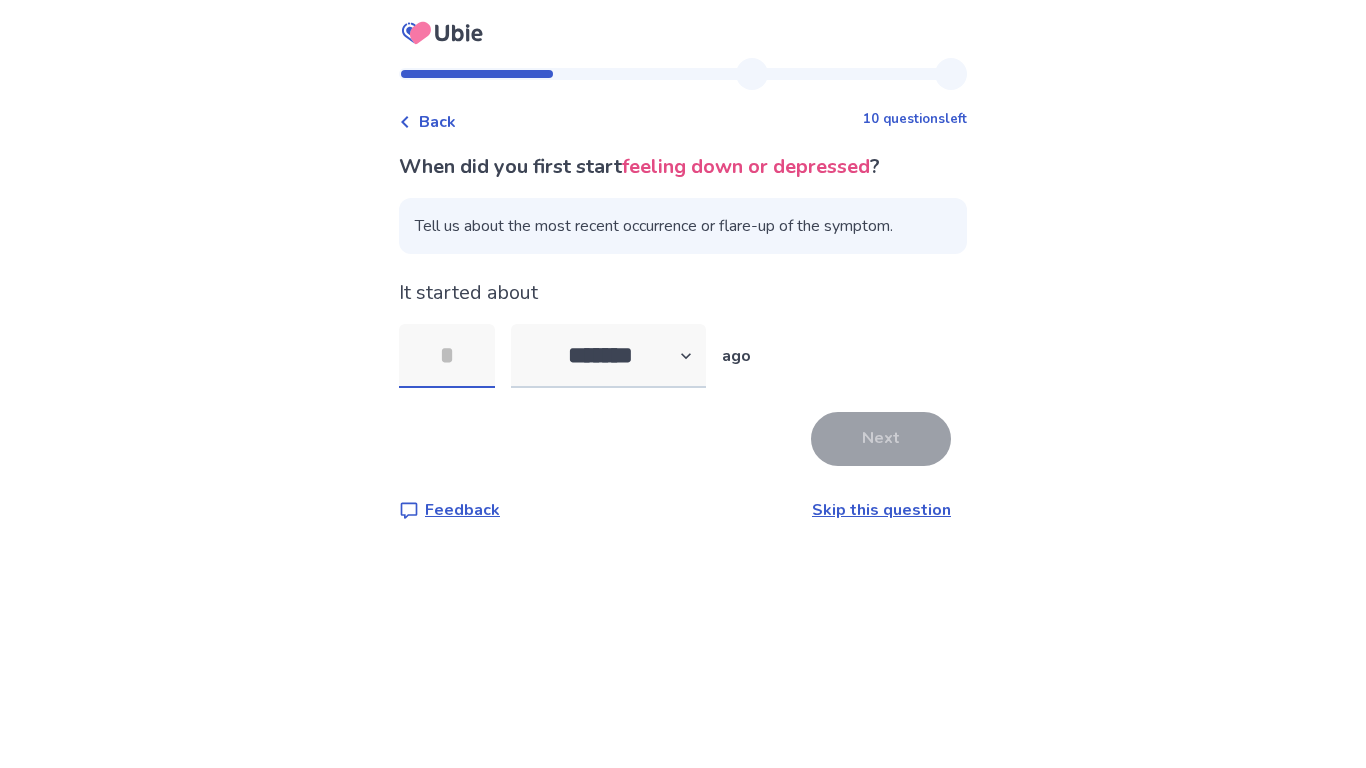 type on "*" 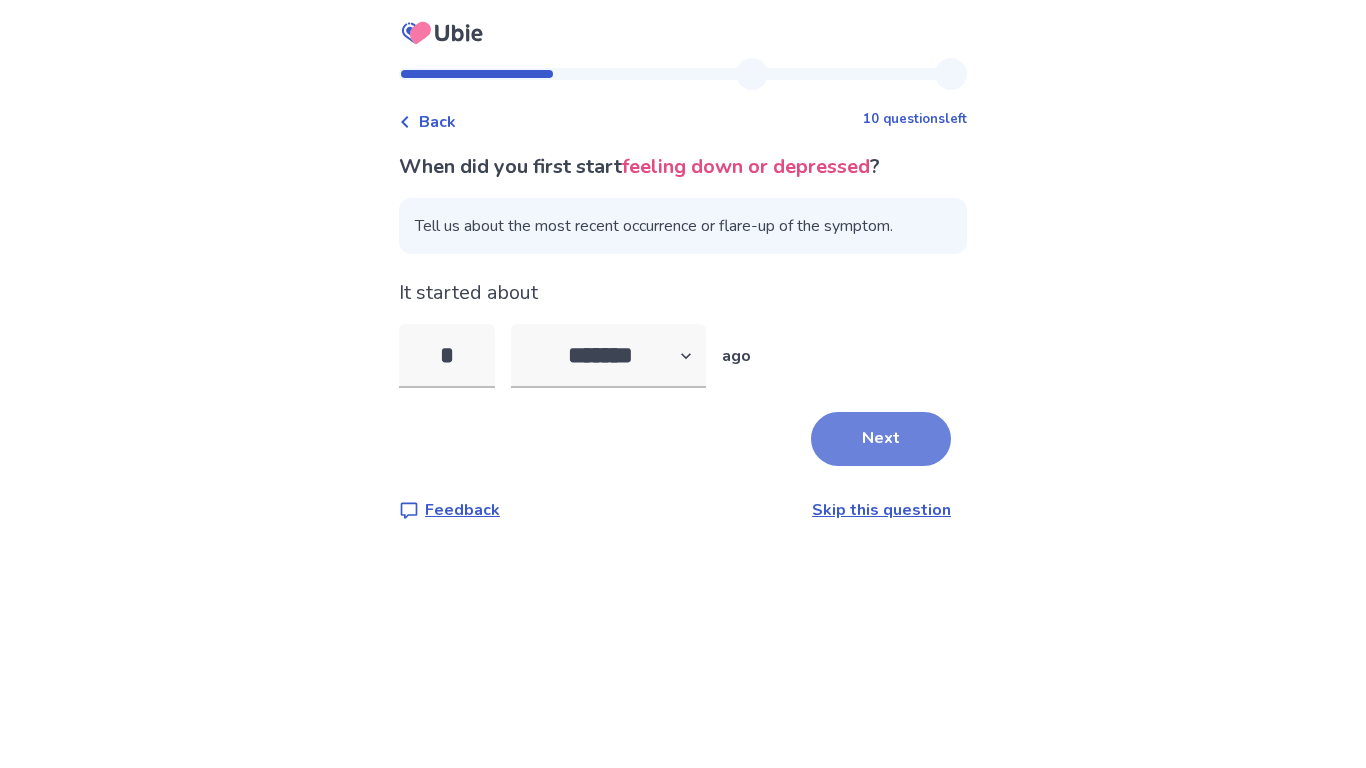 click on "Next" at bounding box center [881, 439] 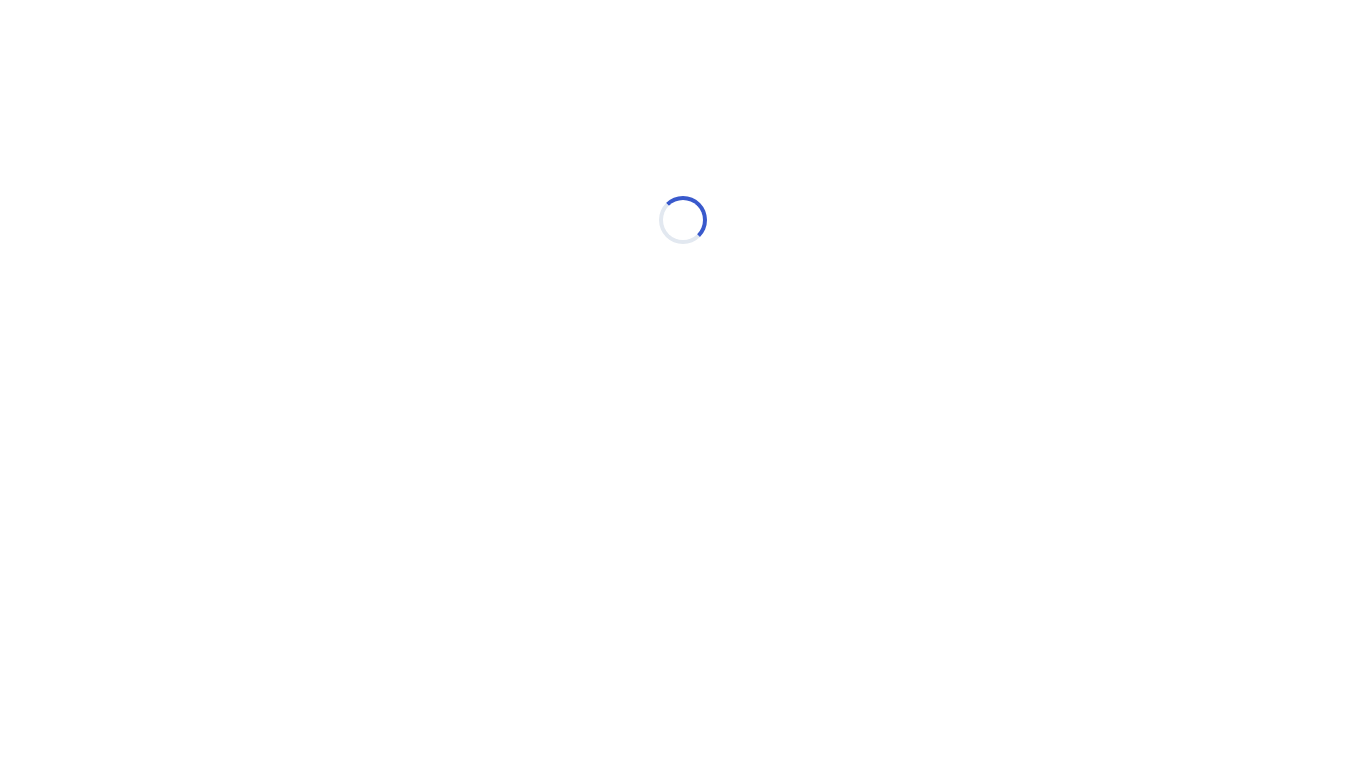 select on "*" 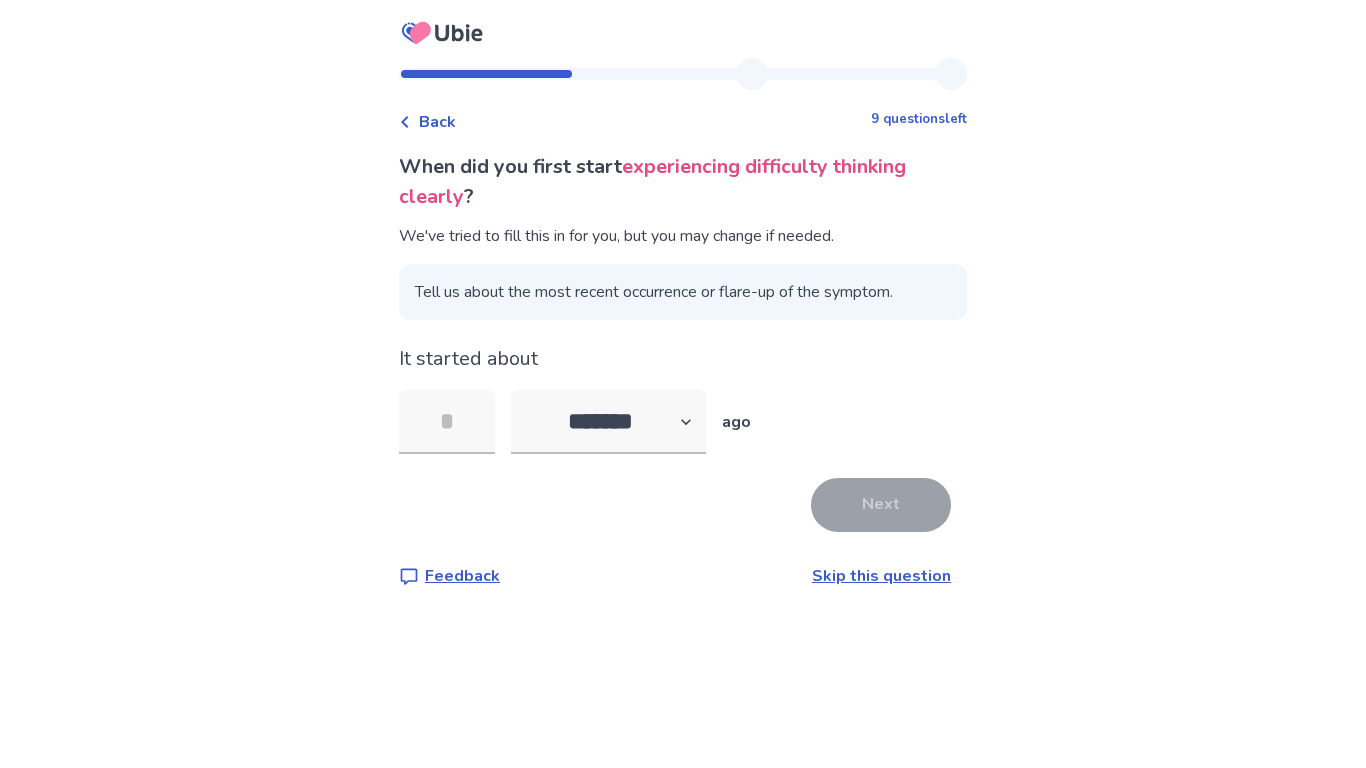 type on "*" 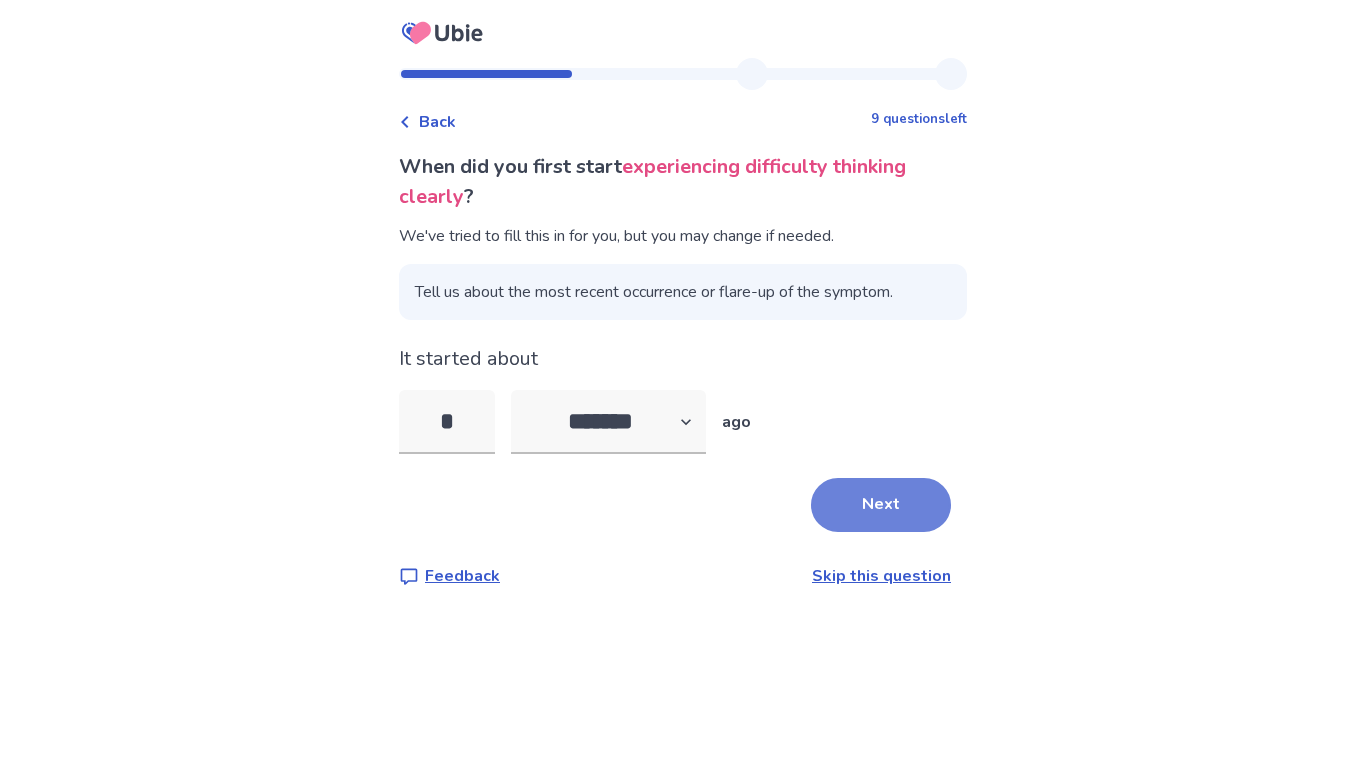 click on "Next" at bounding box center (881, 505) 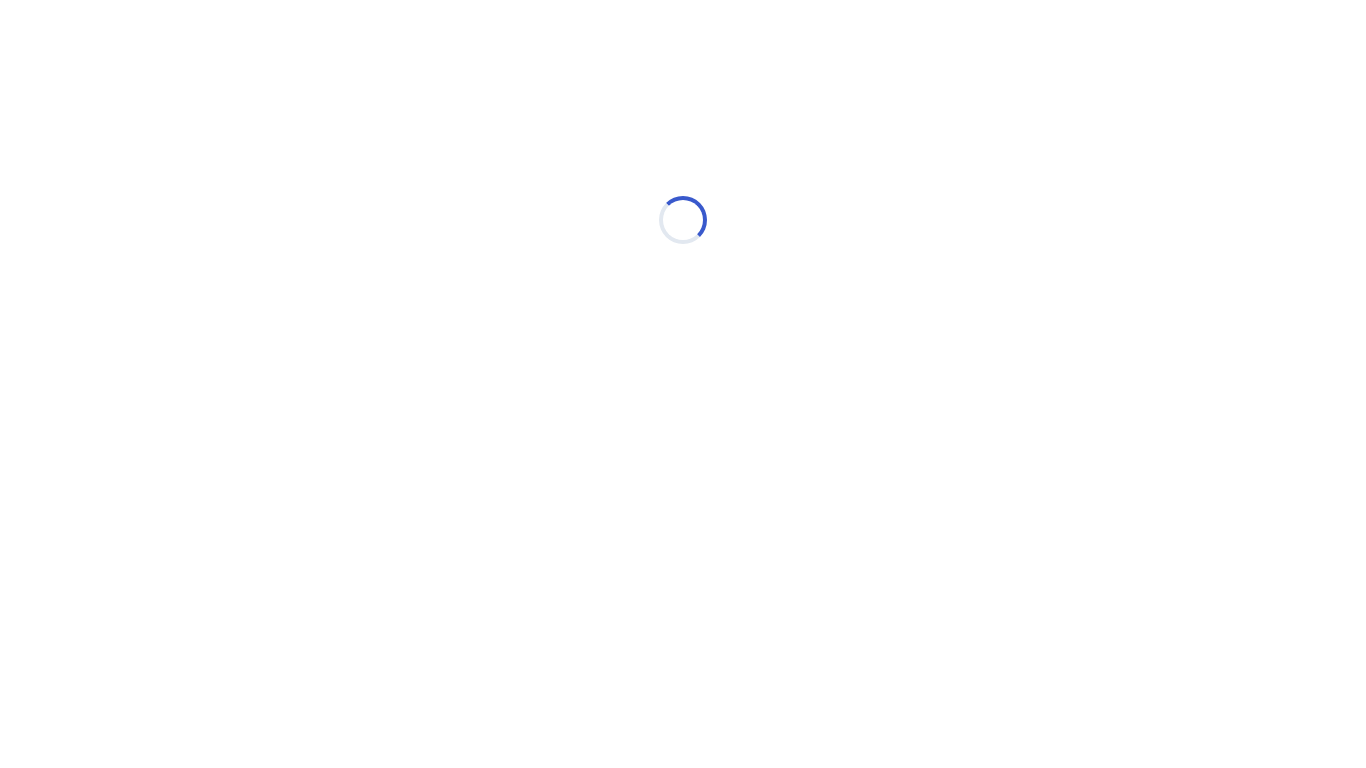 select on "*" 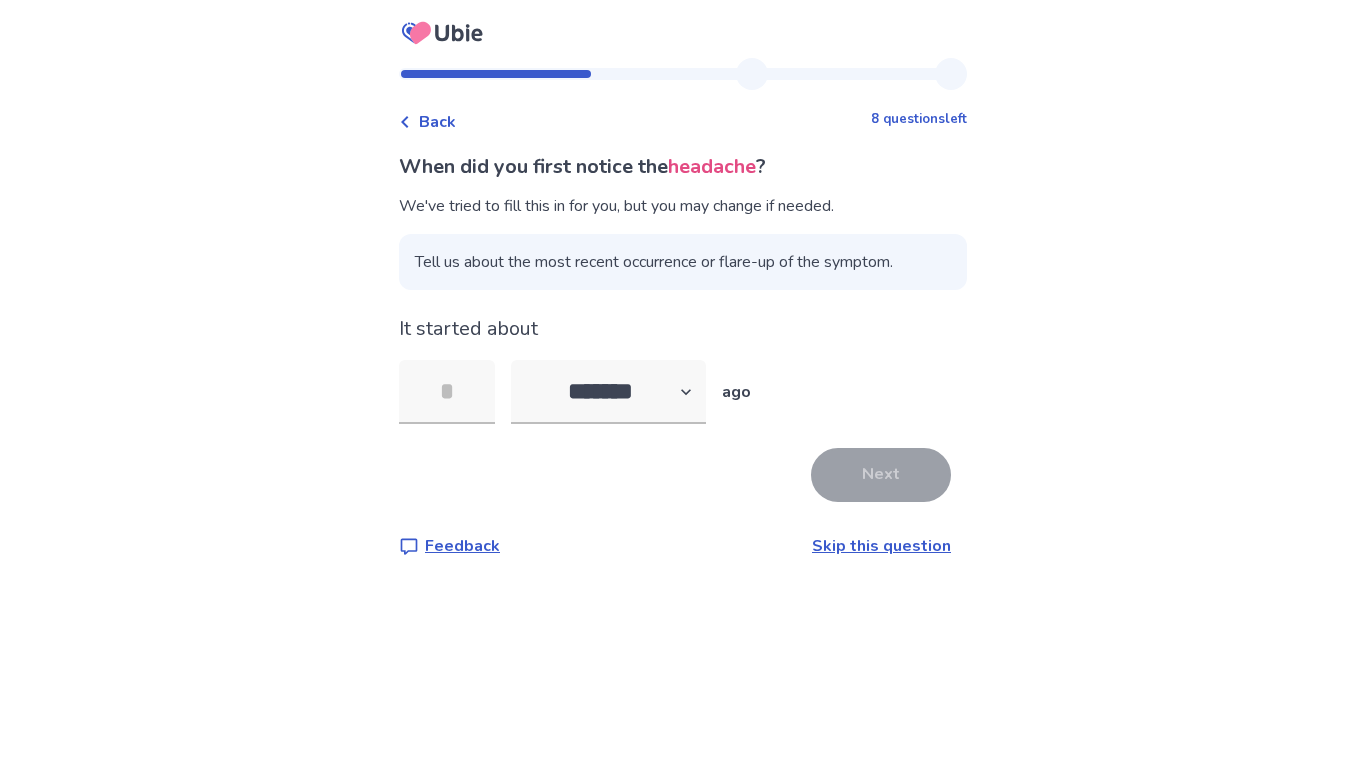 type on "*" 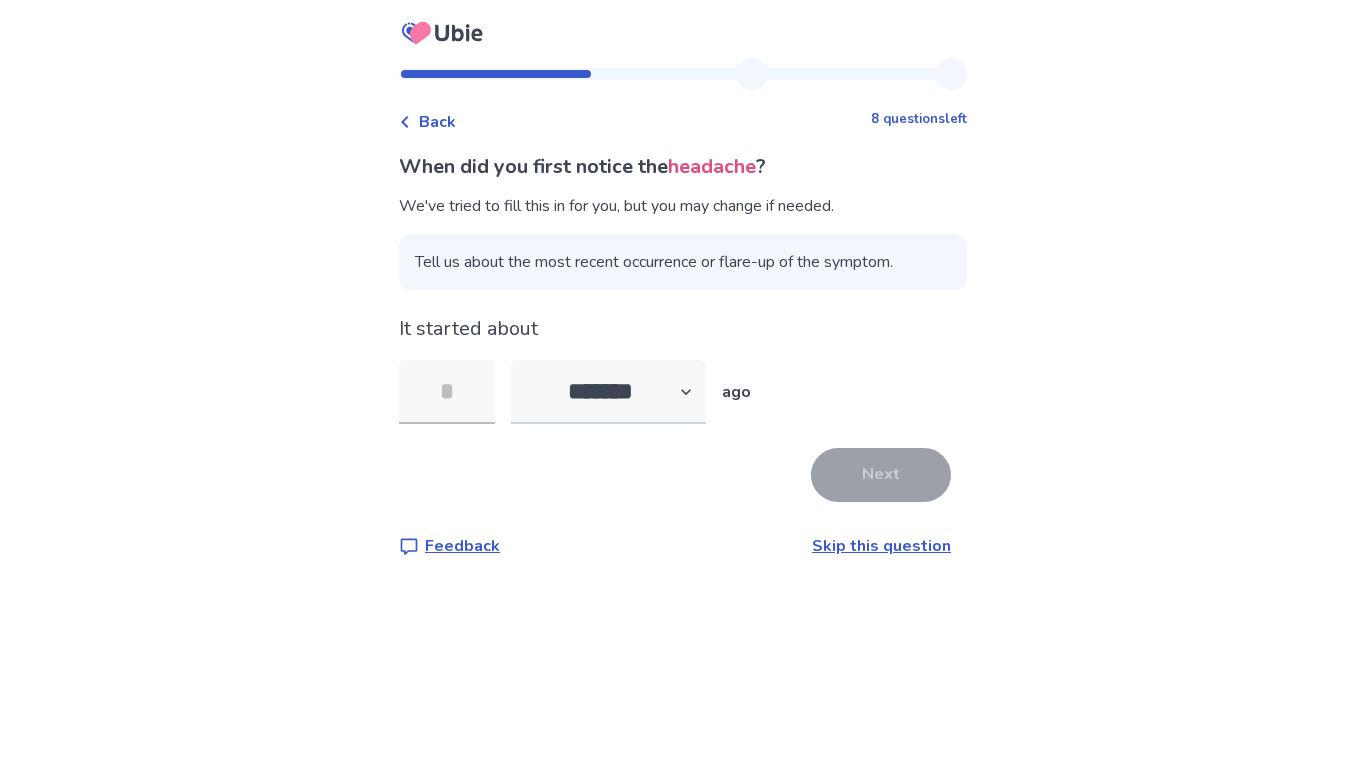 type 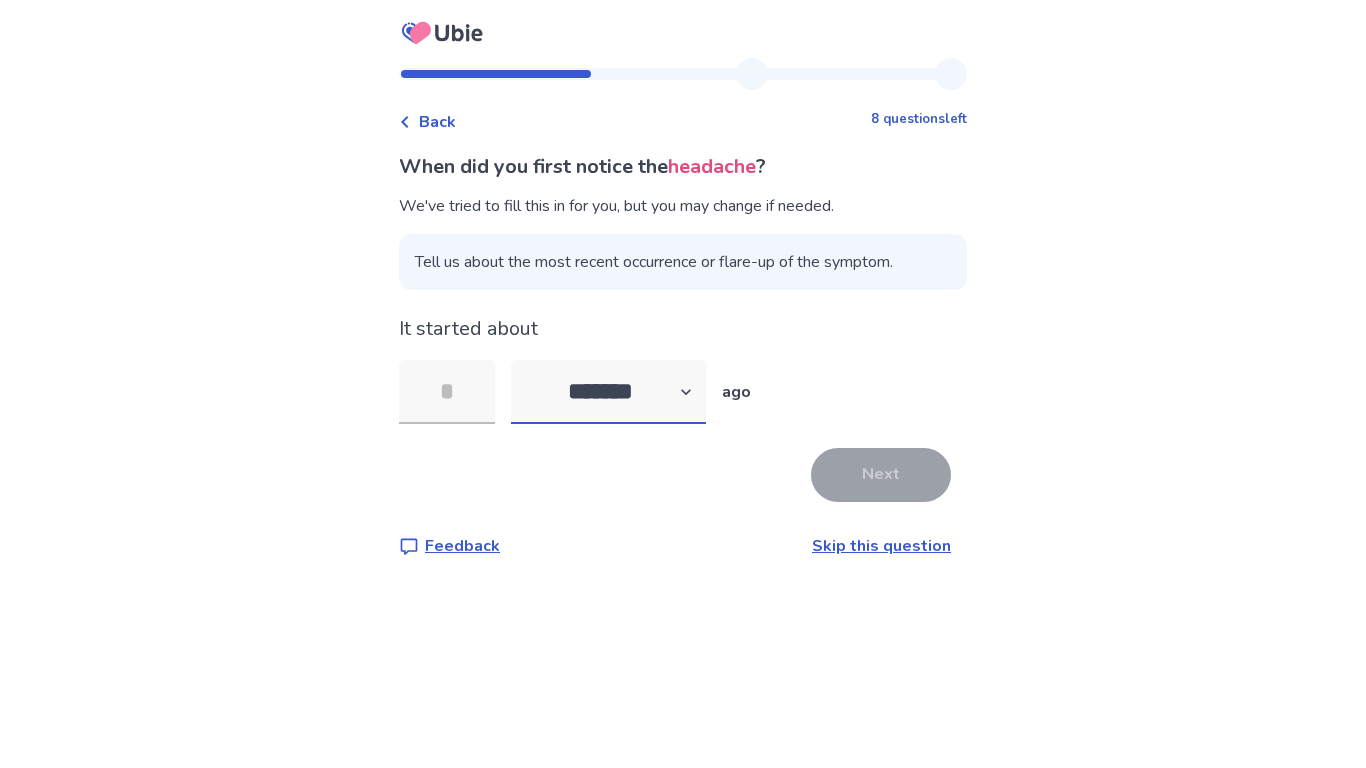 click on "******* ****** ******* ******** *******" at bounding box center (608, 392) 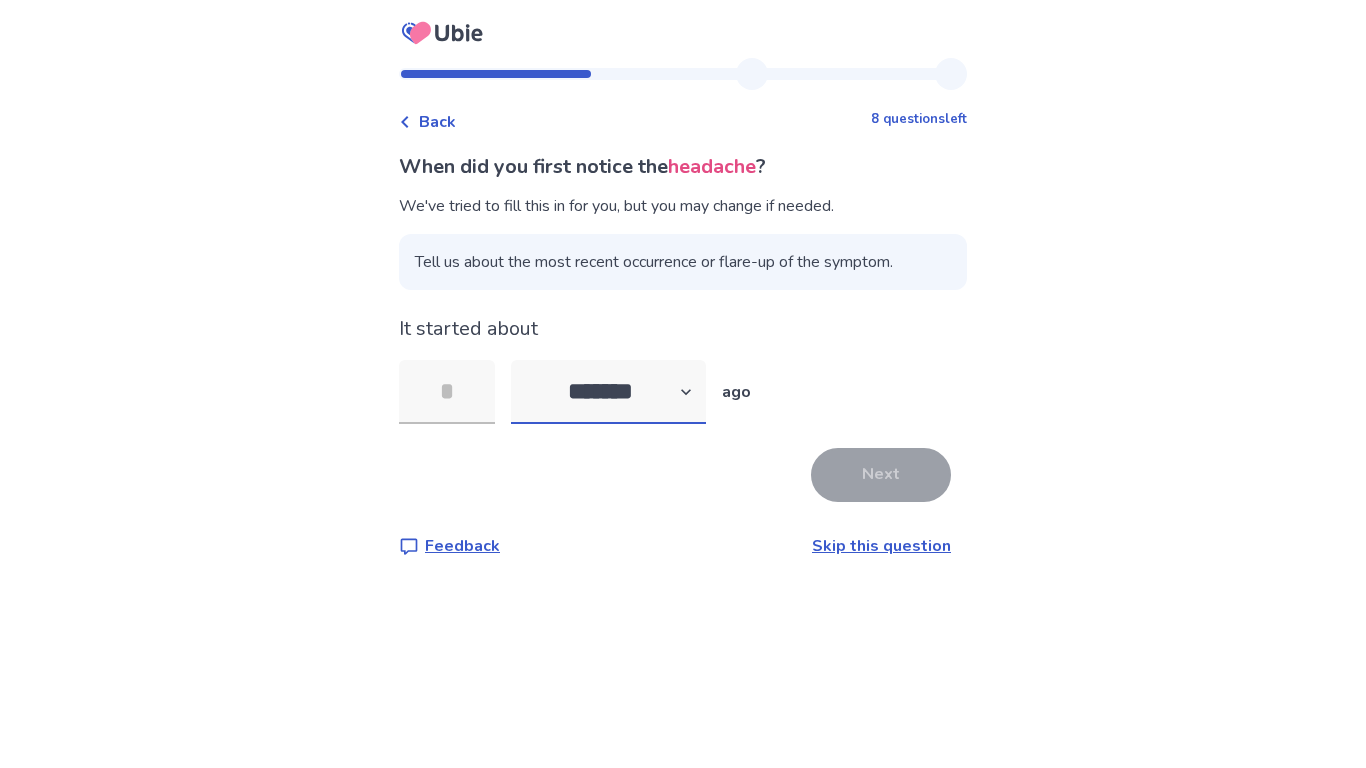 select on "*" 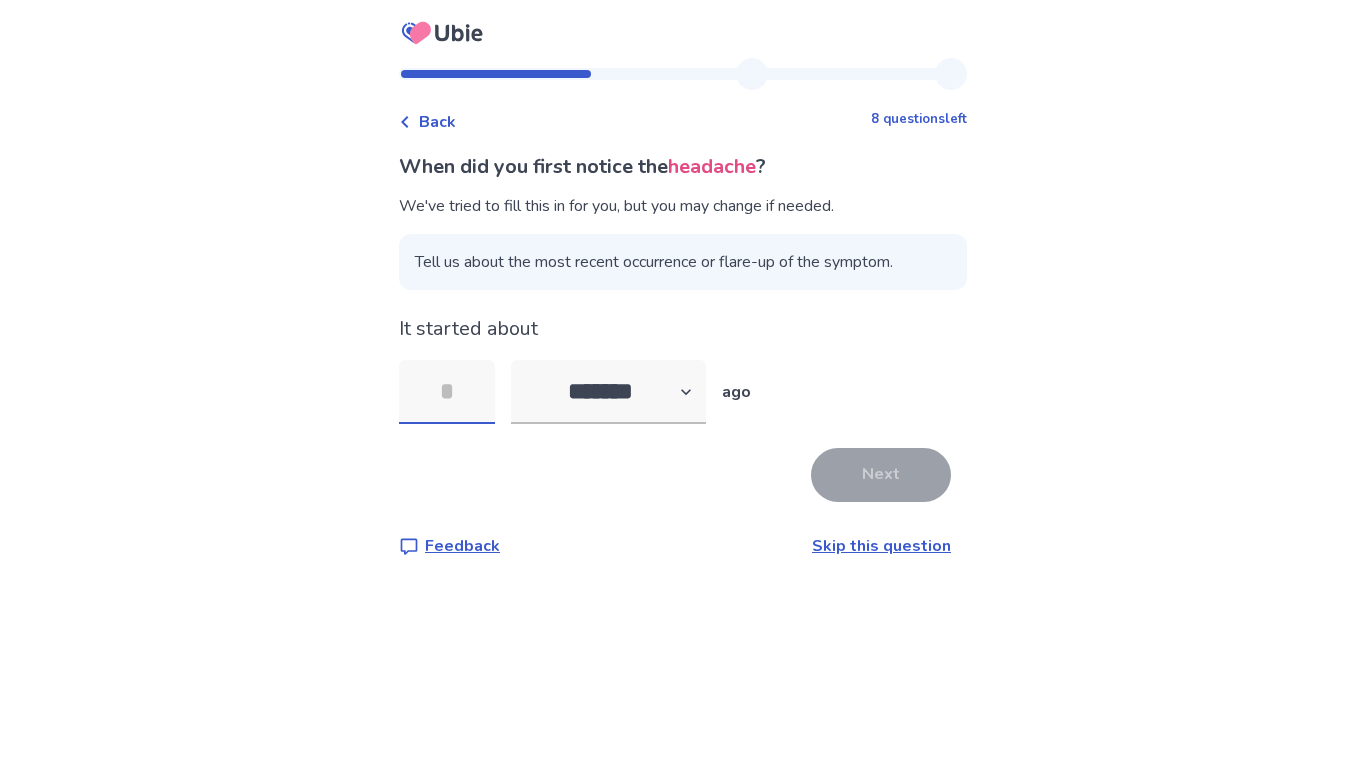 click at bounding box center [447, 392] 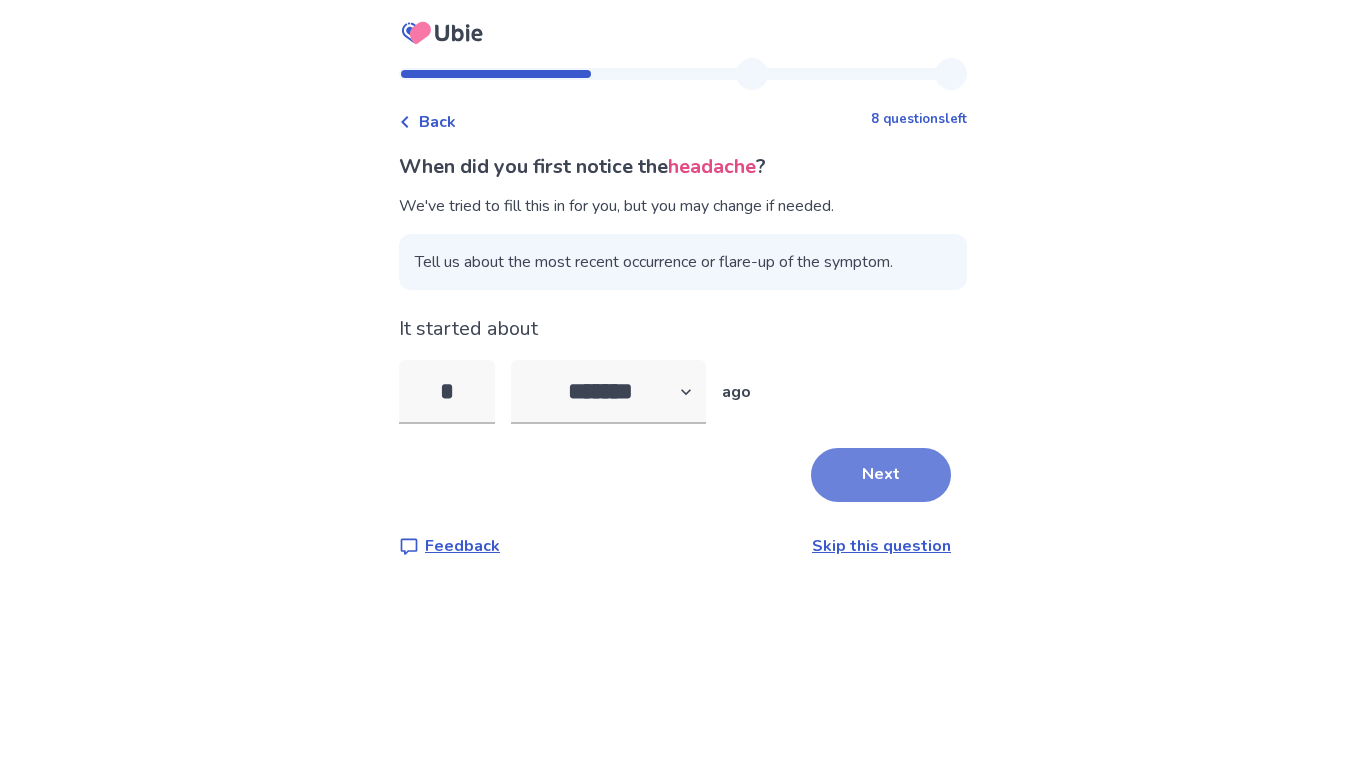 click on "Next" at bounding box center (881, 475) 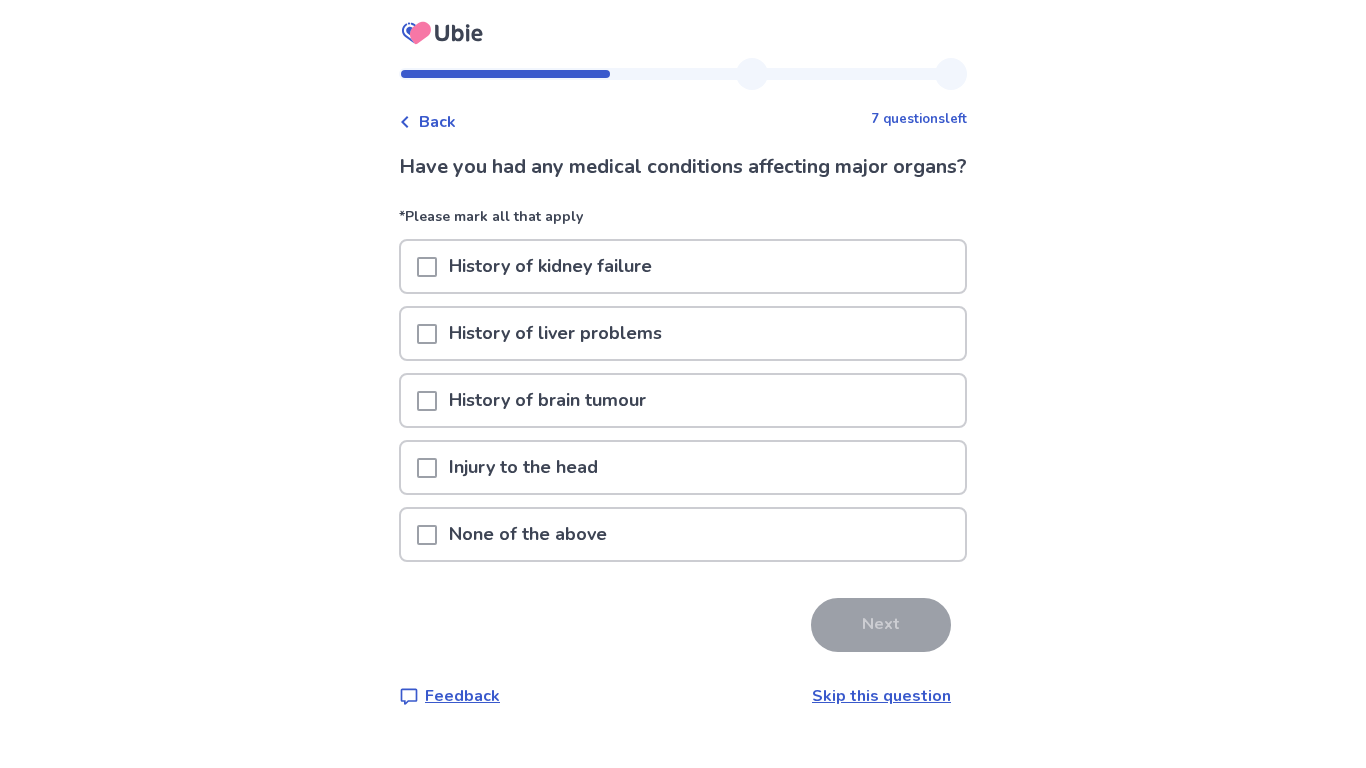 click on "None of the above" at bounding box center [683, 534] 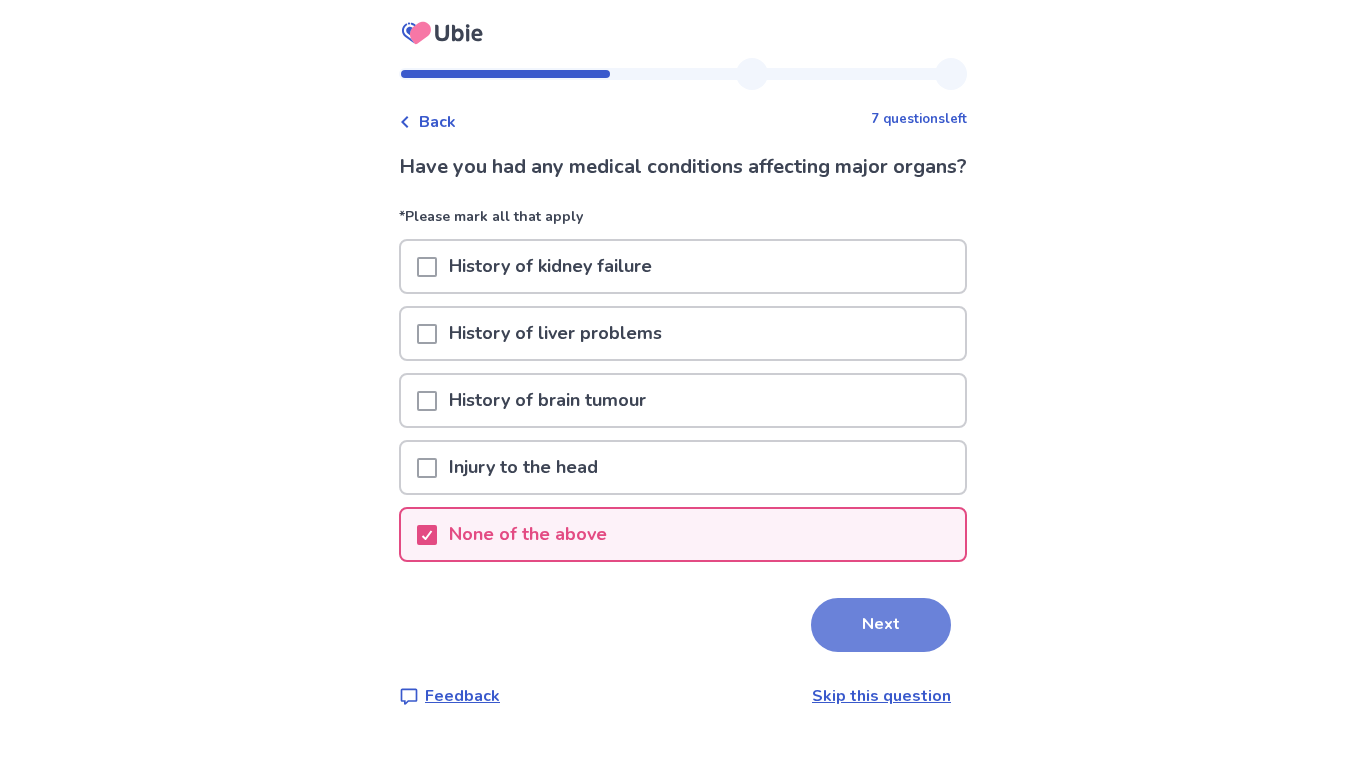 click on "Next" at bounding box center (881, 625) 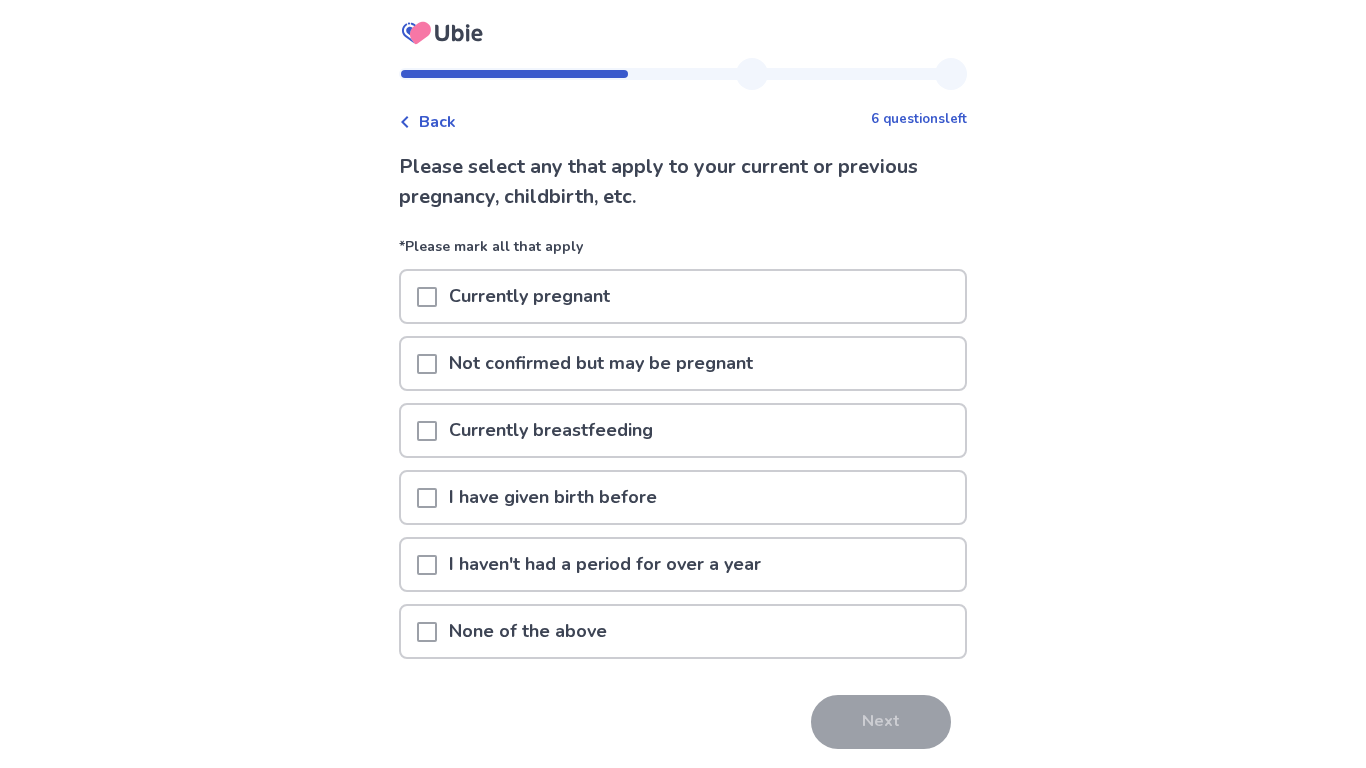 click on "None of the above" at bounding box center (683, 631) 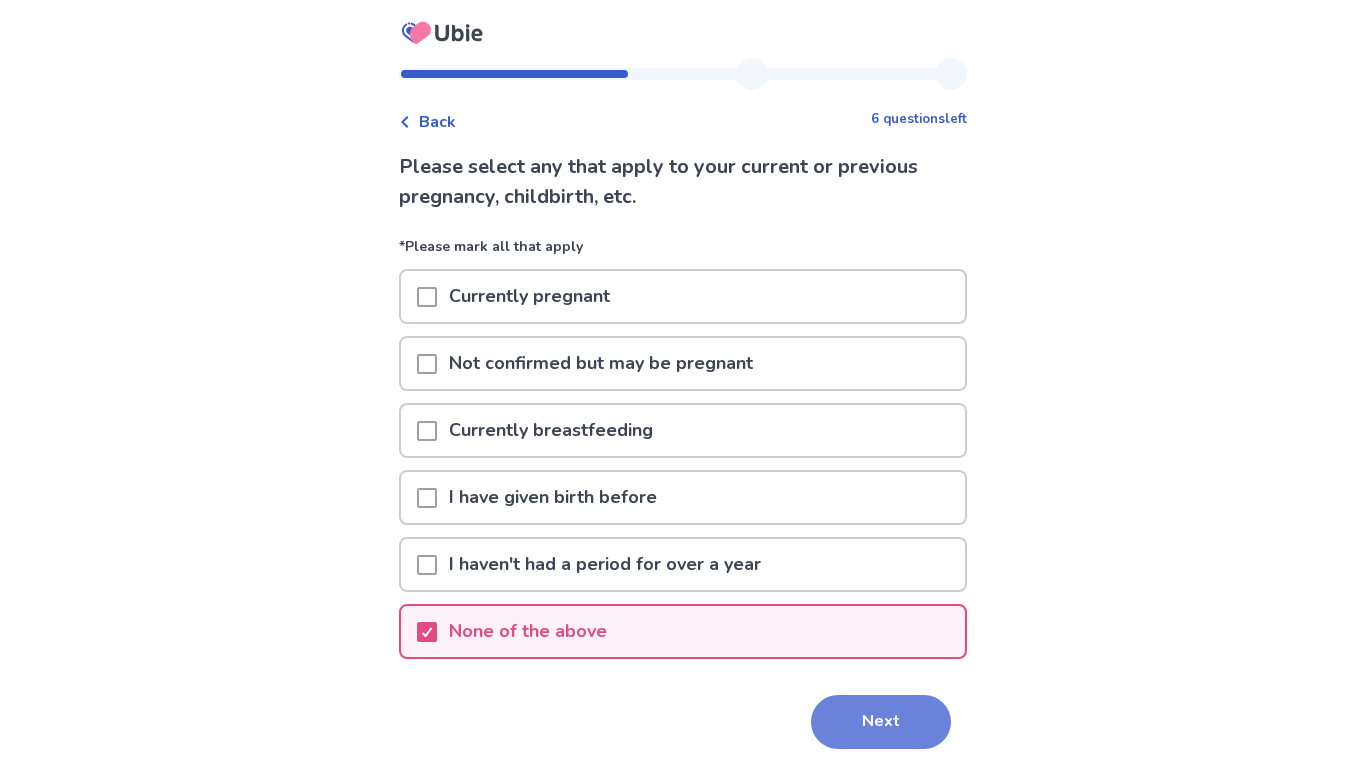 click on "Next" at bounding box center [881, 722] 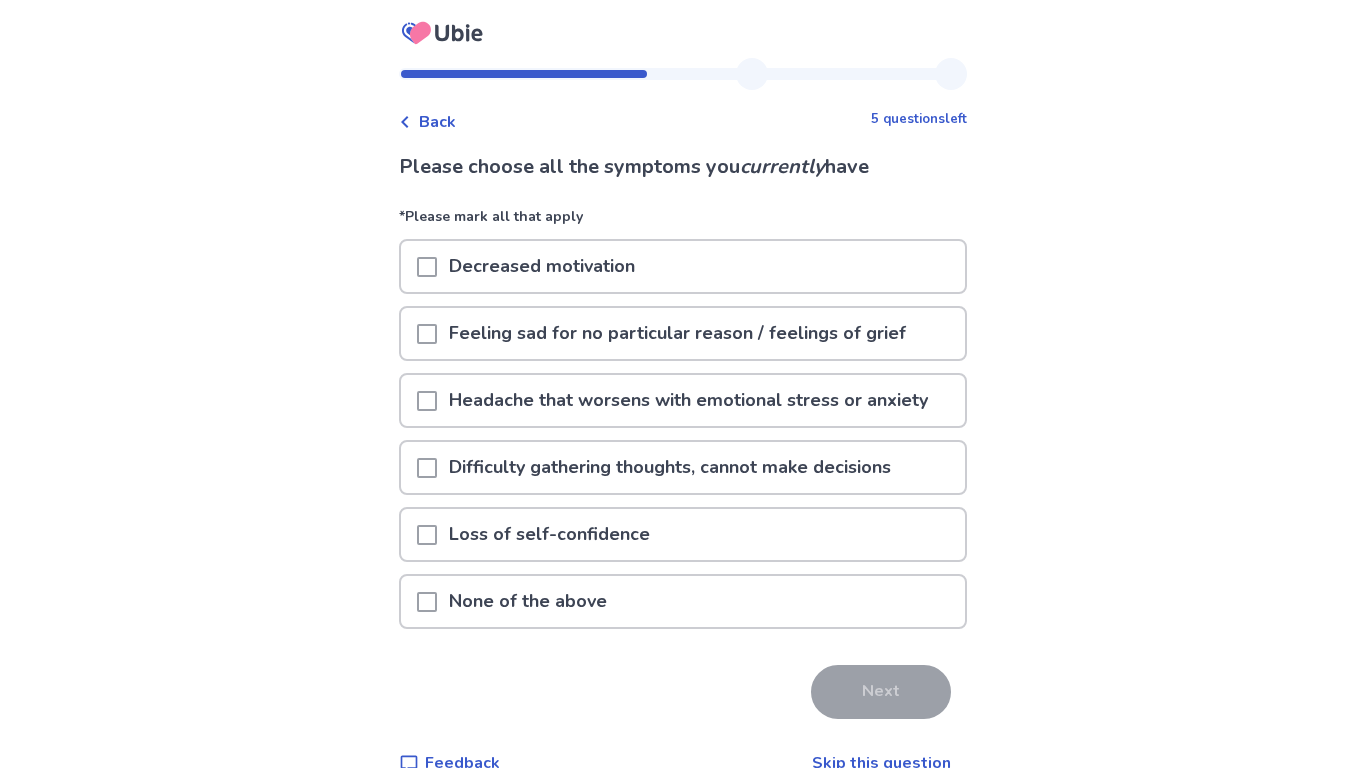 click on "Decreased motivation" at bounding box center (683, 266) 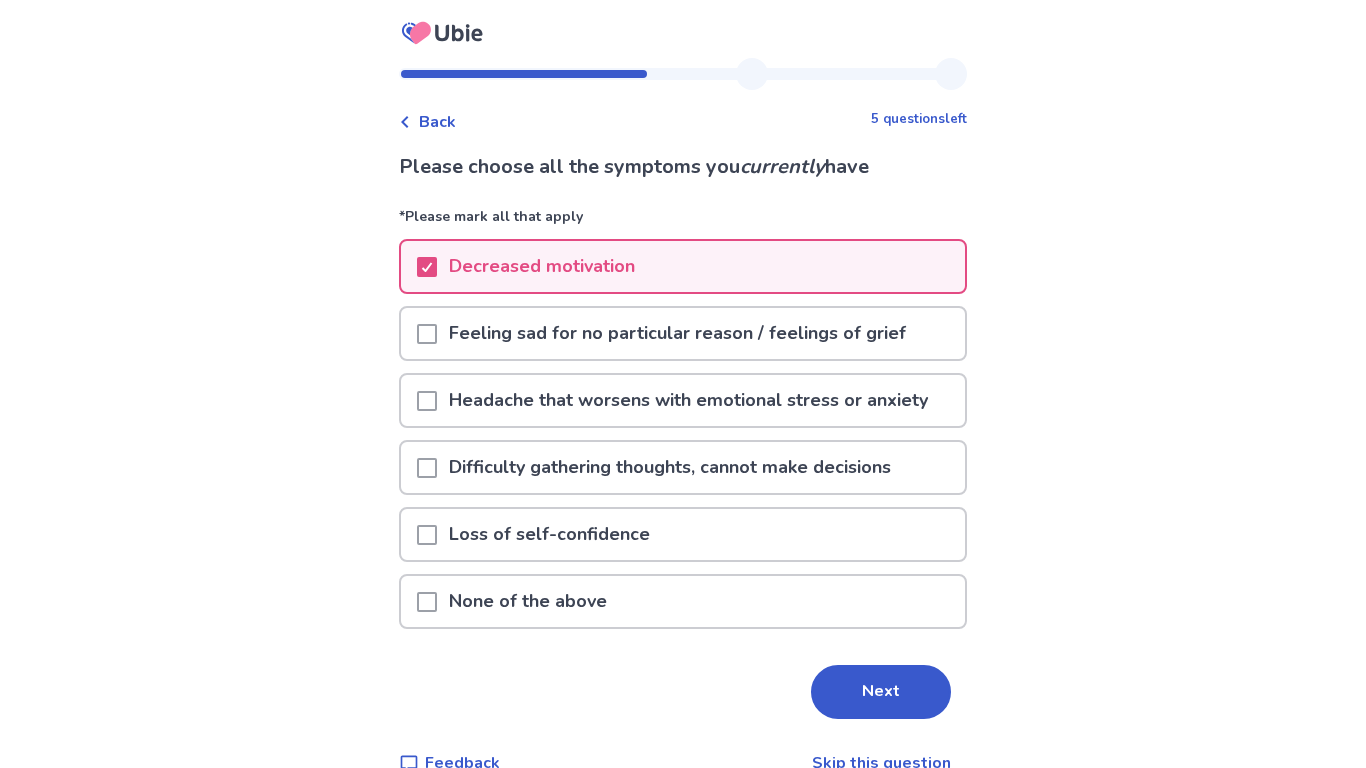 click on "Feeling sad for no particular reason / feelings of grief" at bounding box center [677, 333] 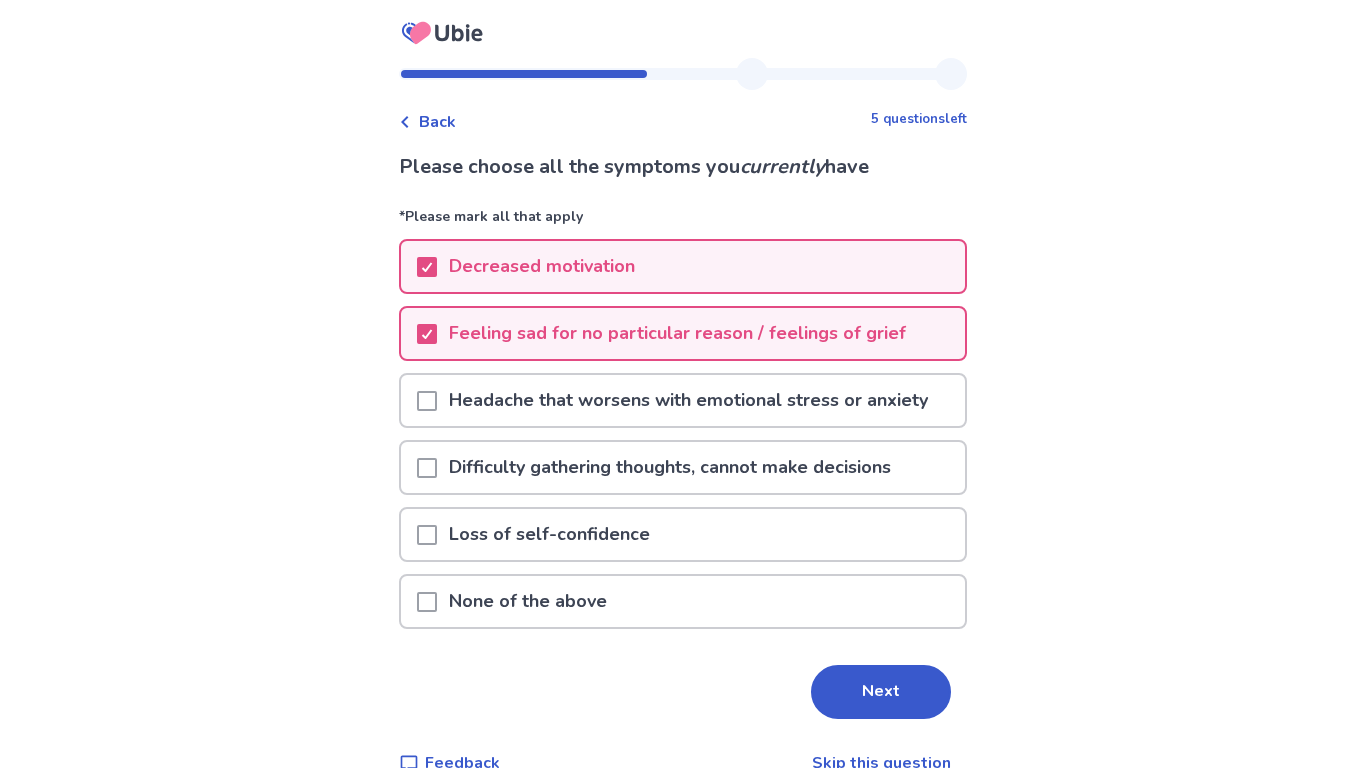 click on "Headache that worsens with emotional stress or anxiety" at bounding box center [688, 400] 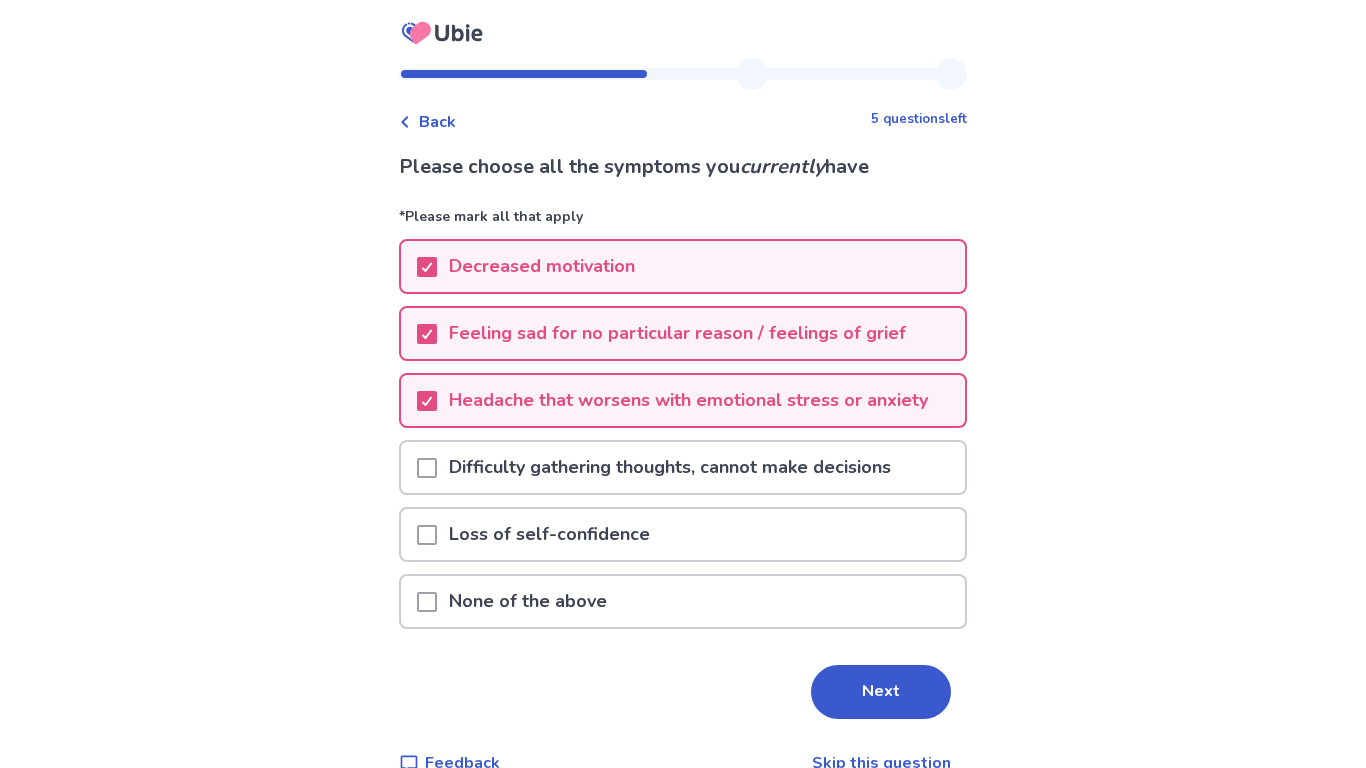 click on "Difficulty gathering thoughts, cannot make decisions" at bounding box center [670, 467] 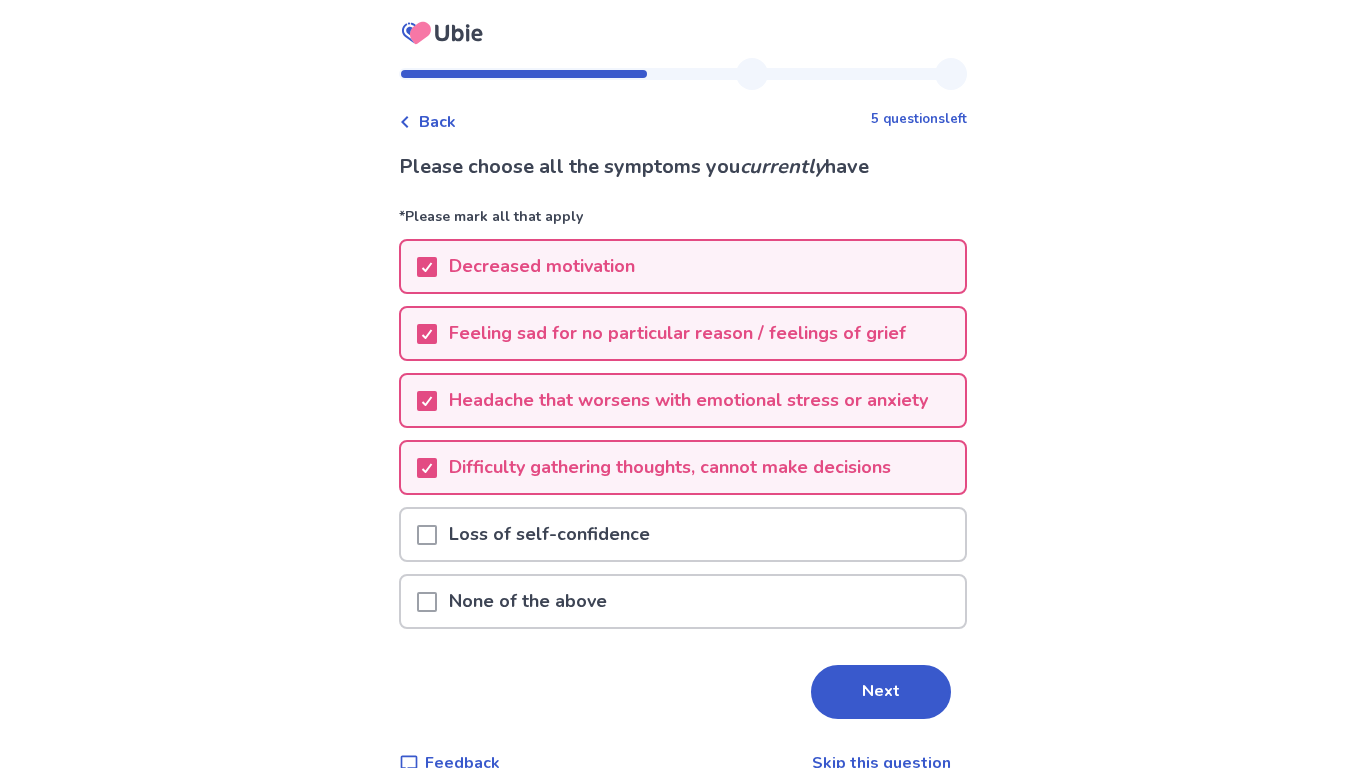 click on "Loss of self-confidence" at bounding box center (683, 534) 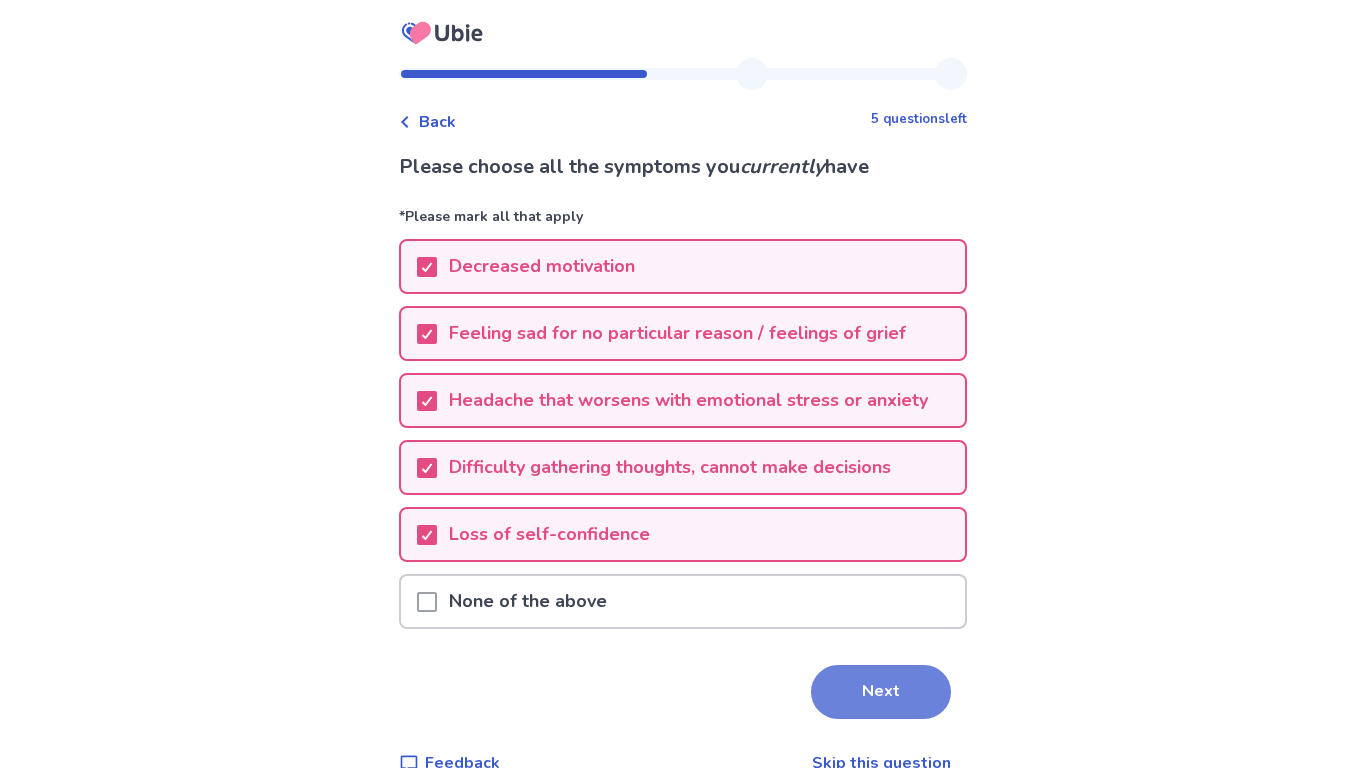 click on "Next" at bounding box center (881, 692) 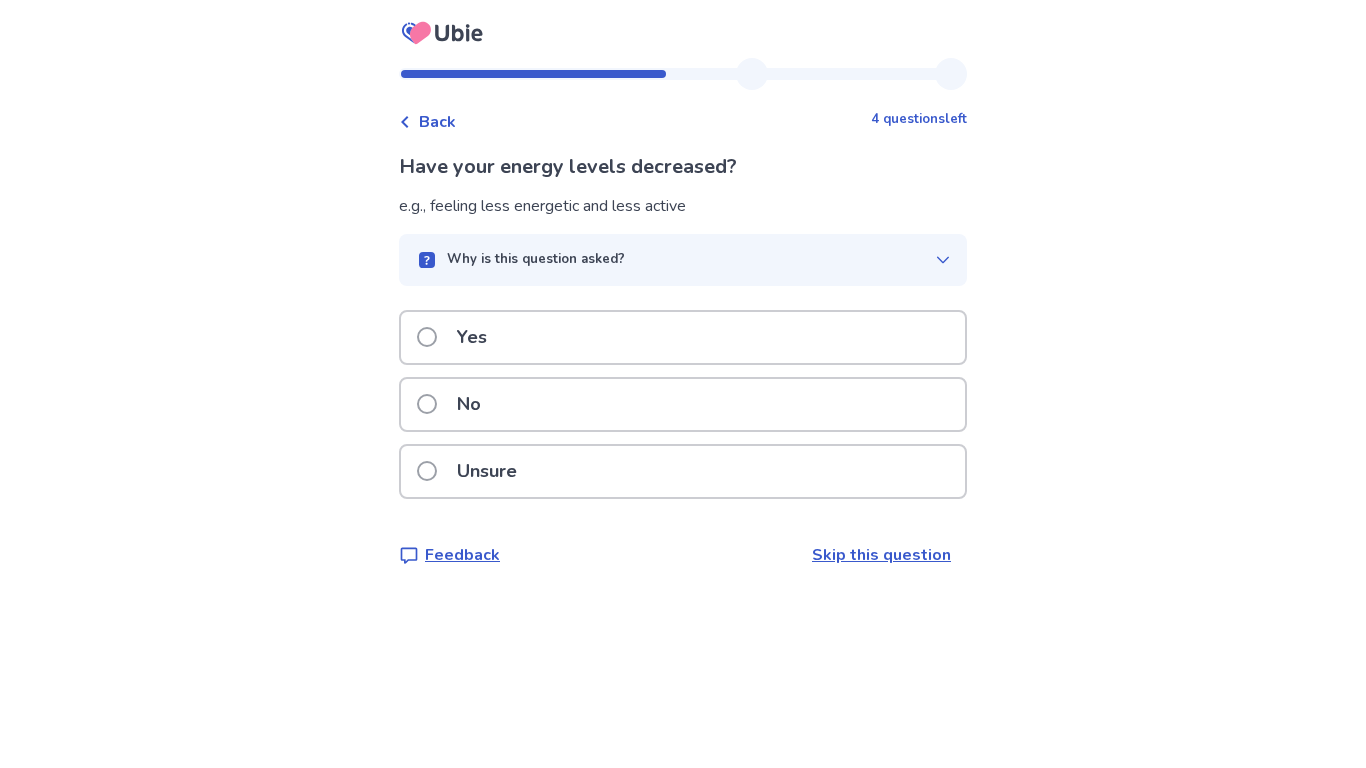 click on "Yes" at bounding box center [683, 337] 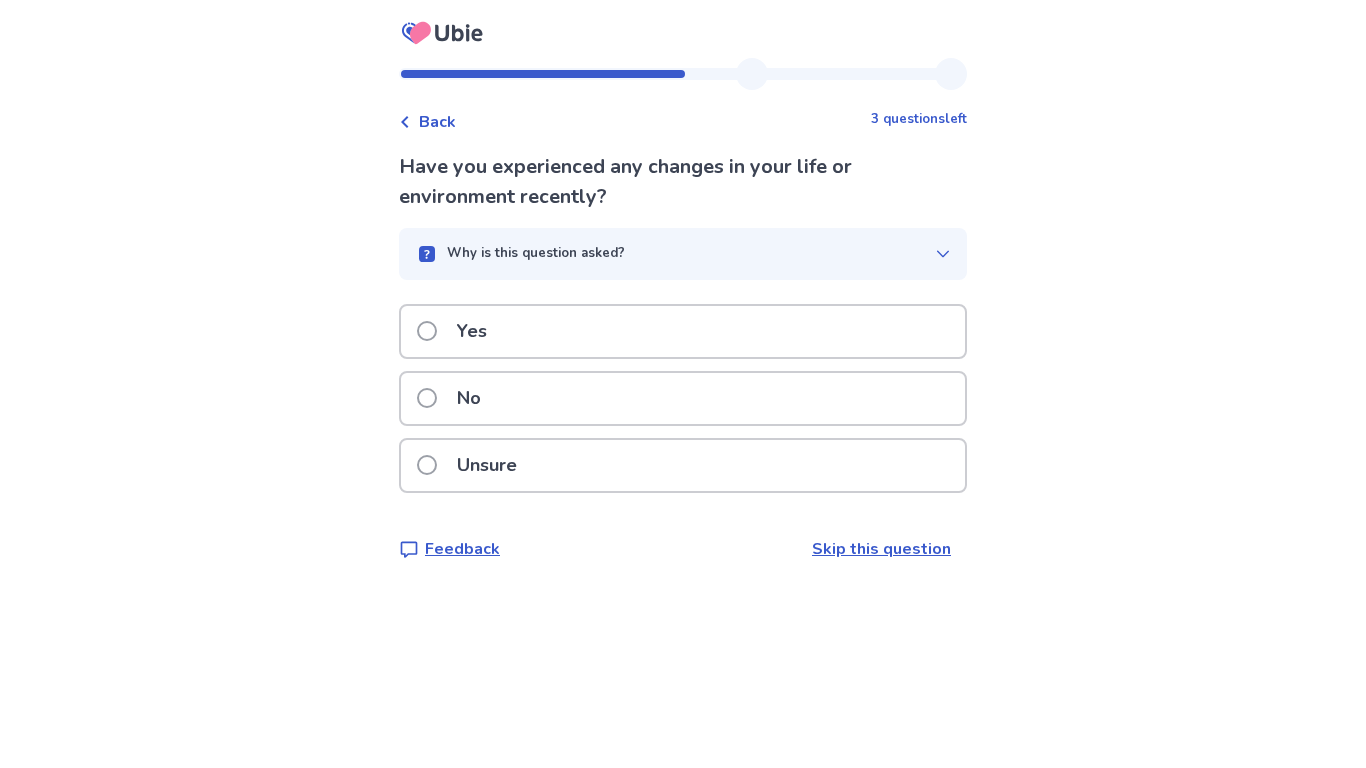 click on "Yes" at bounding box center [683, 331] 